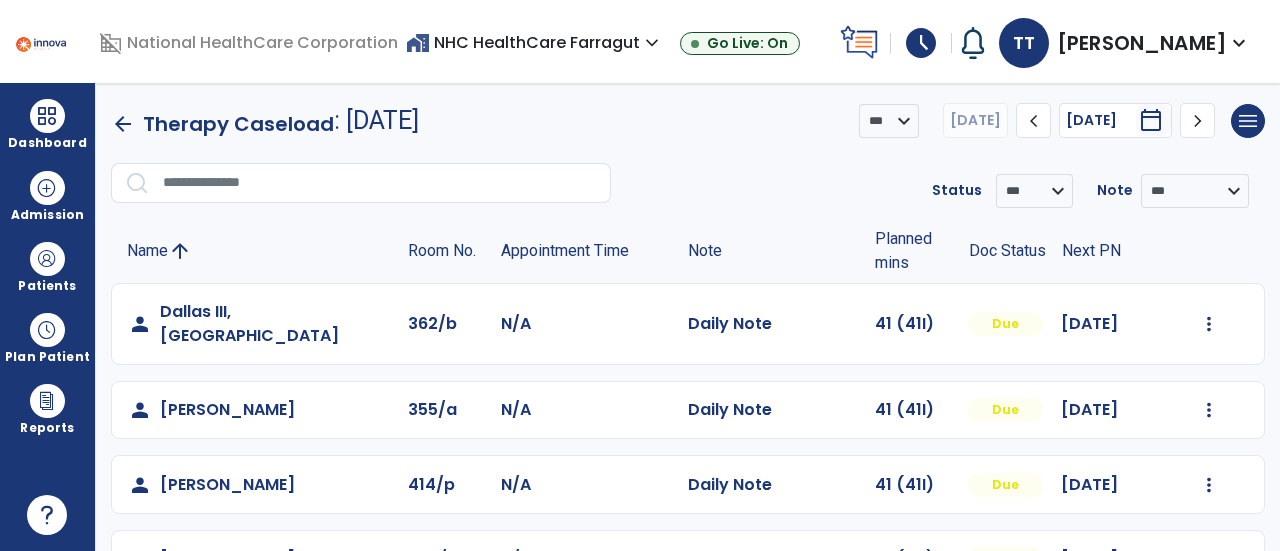 scroll, scrollTop: 0, scrollLeft: 0, axis: both 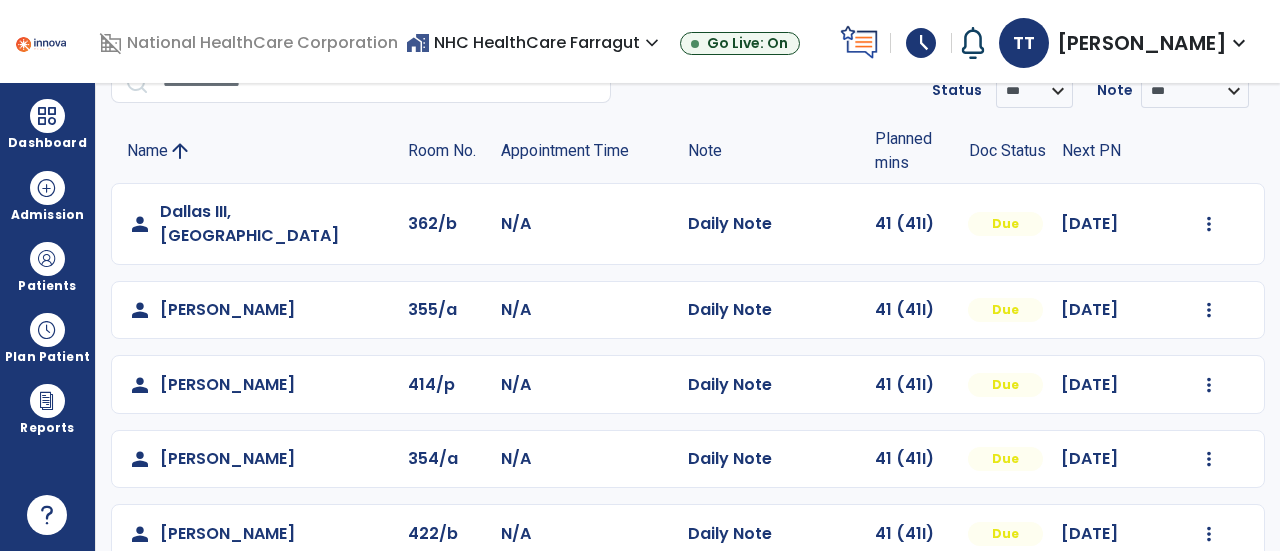 click on "person   [PERSON_NAME]  355/a N/A  Daily Note   41 (41I)  Due [DATE]  Mark Visit As Complete   Reset Note   Open Document   G + C Mins" 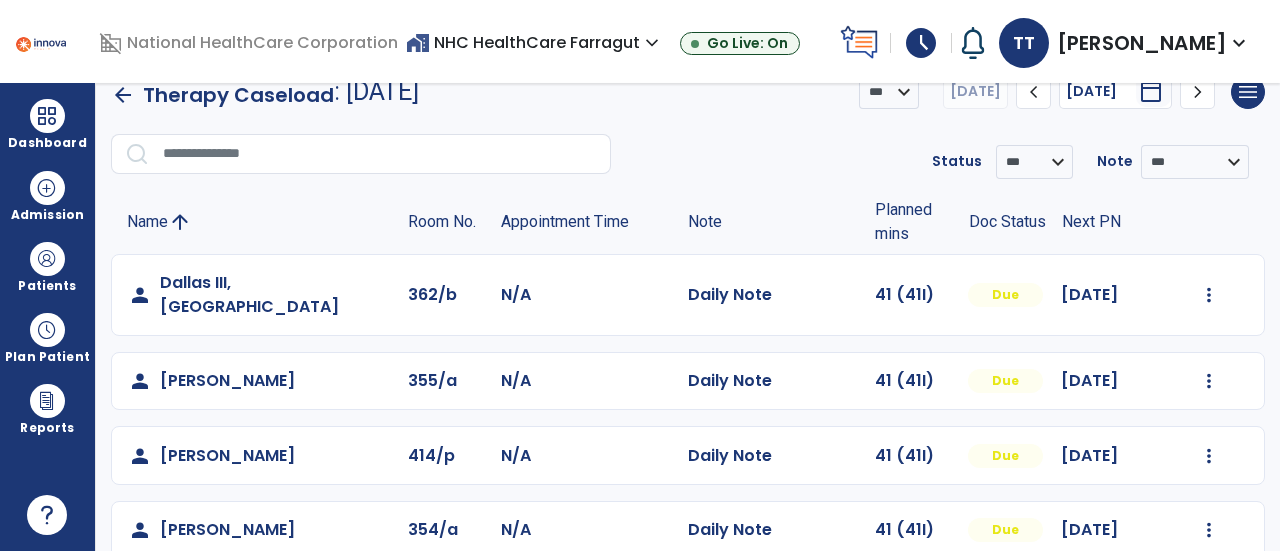 scroll, scrollTop: 0, scrollLeft: 0, axis: both 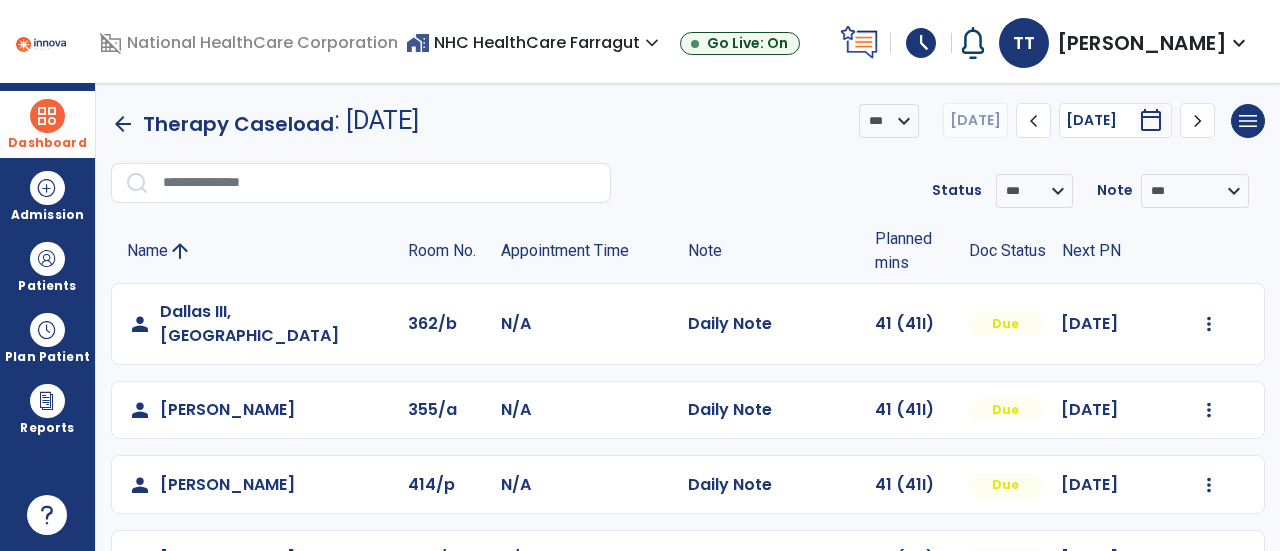 click at bounding box center [47, 116] 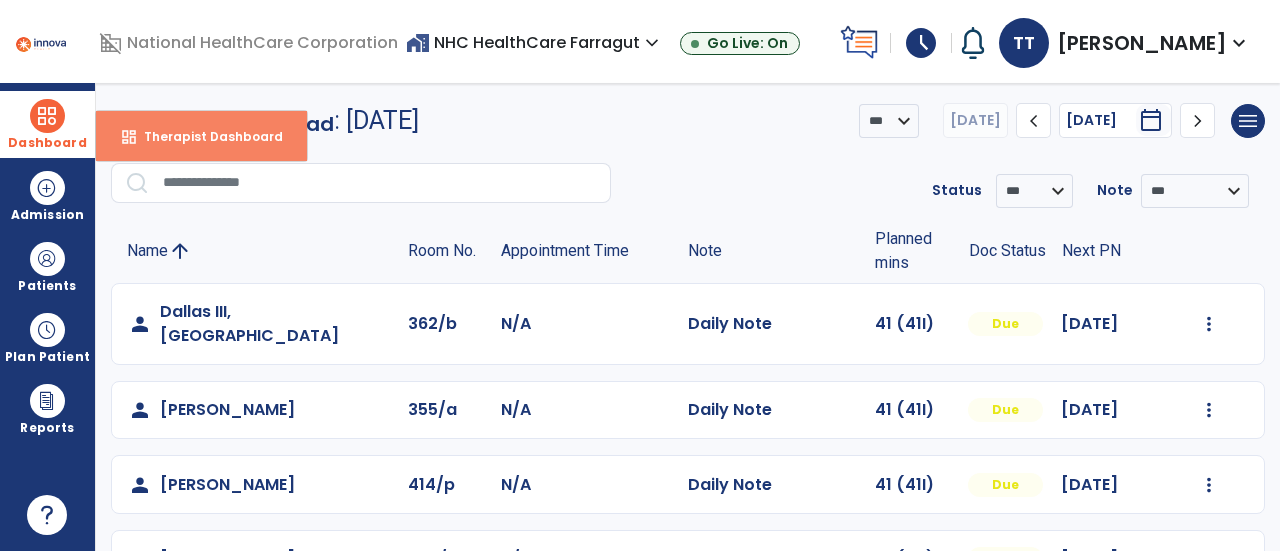 drag, startPoint x: 180, startPoint y: 154, endPoint x: 194, endPoint y: 155, distance: 14.035668 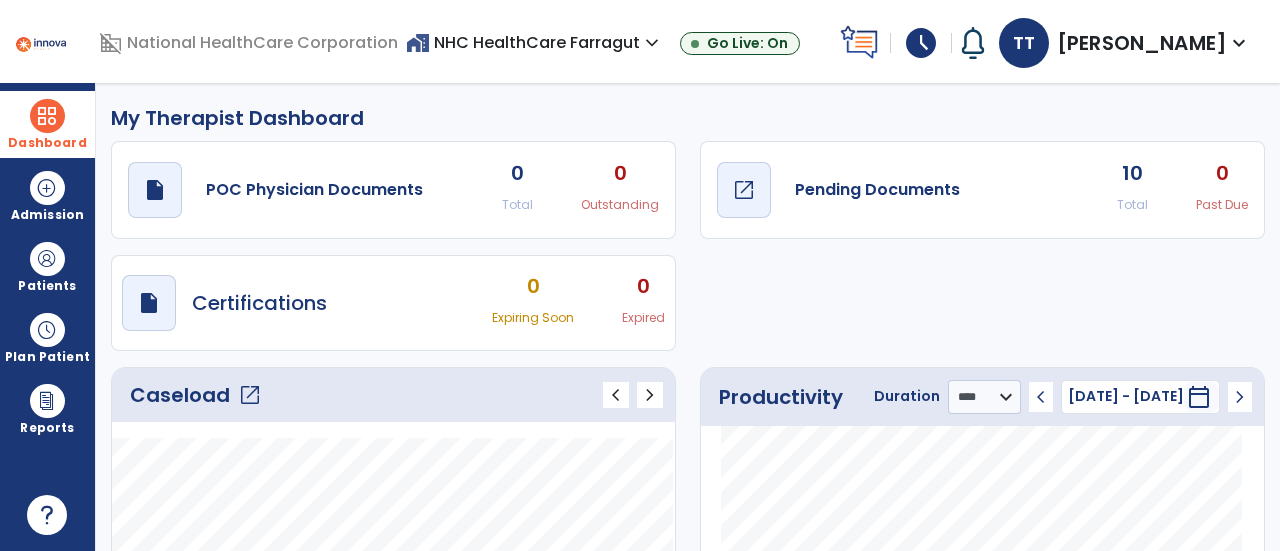 click on "Pending Documents" 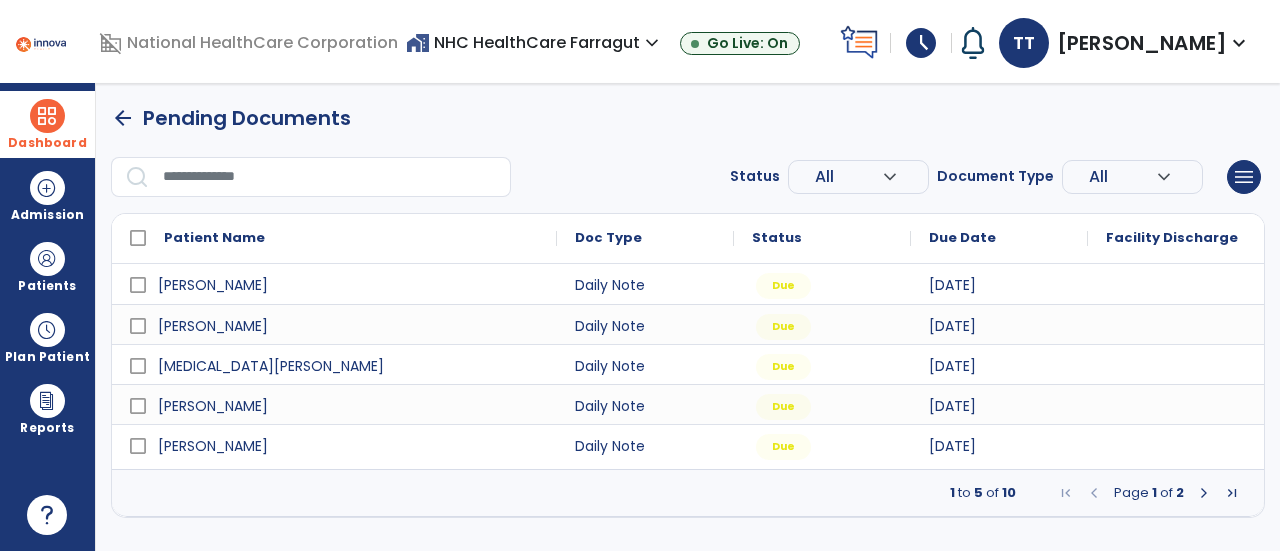 click at bounding box center [1204, 493] 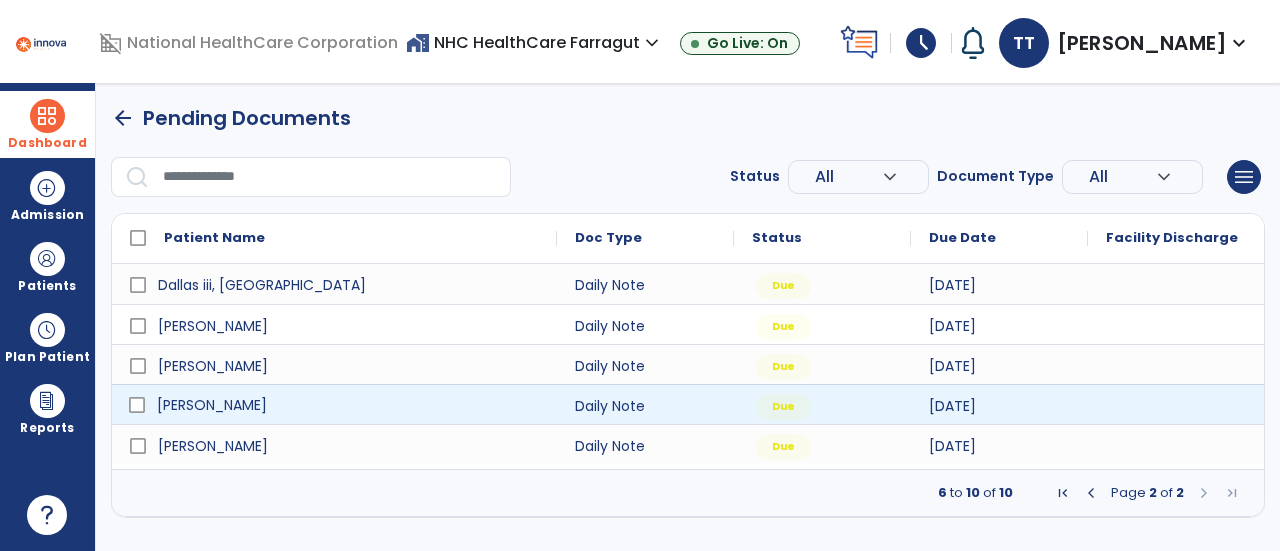 click on "[PERSON_NAME]" at bounding box center [348, 405] 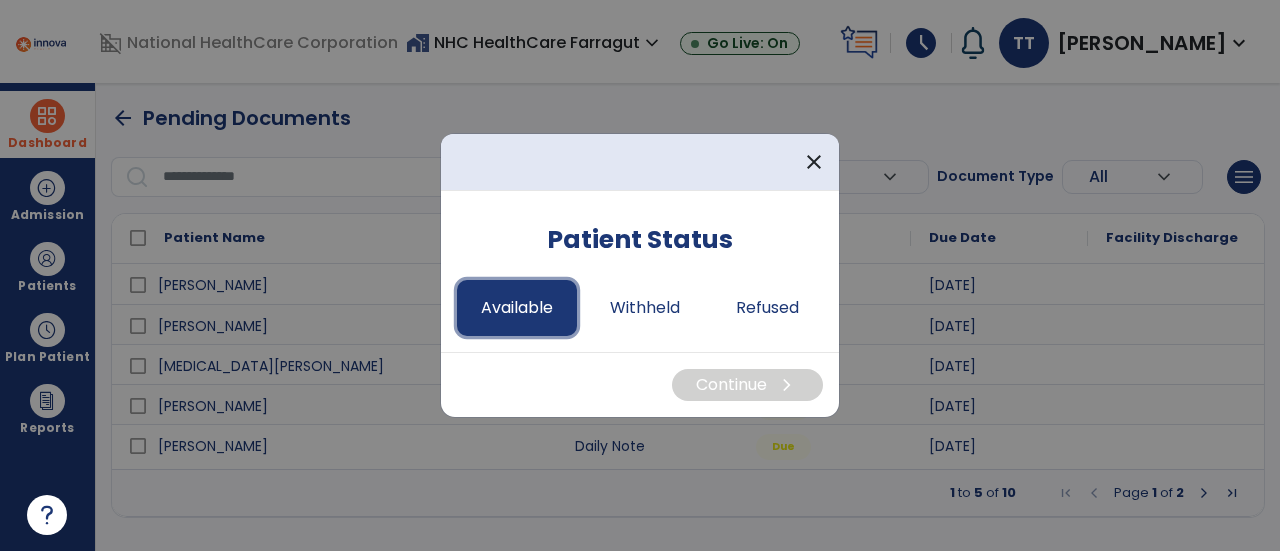 click on "Available" at bounding box center (517, 308) 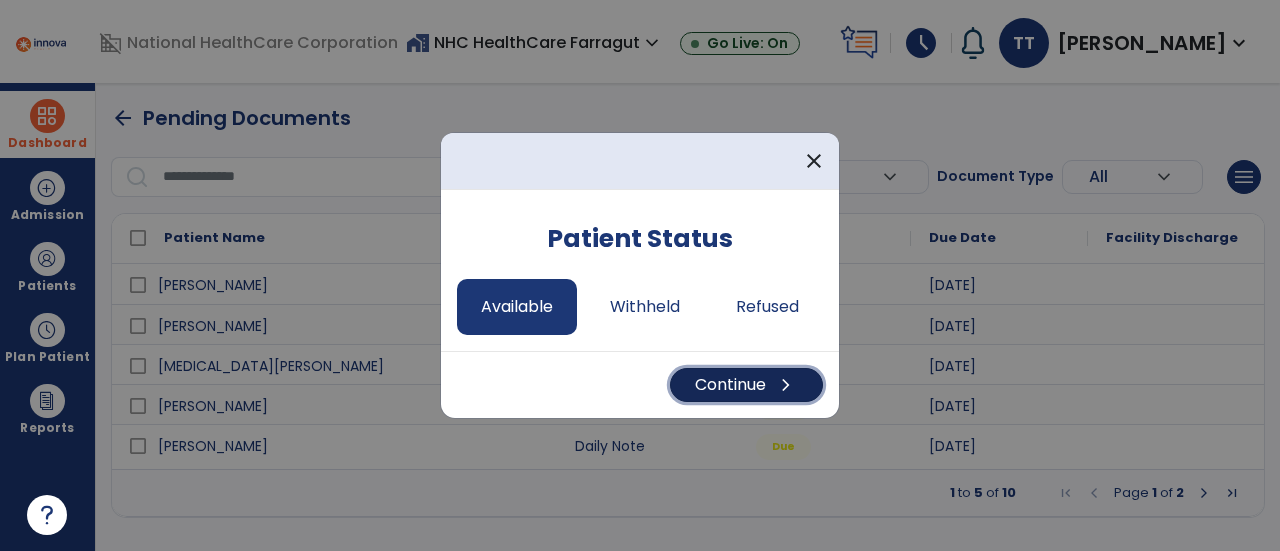 click on "Continue   chevron_right" at bounding box center [746, 385] 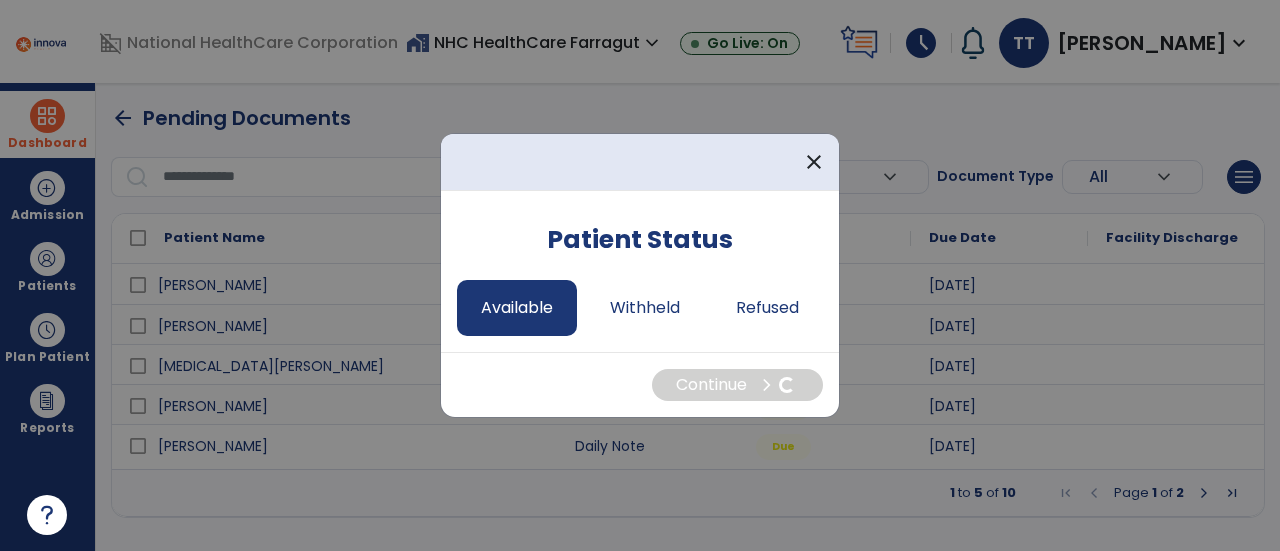 select on "*" 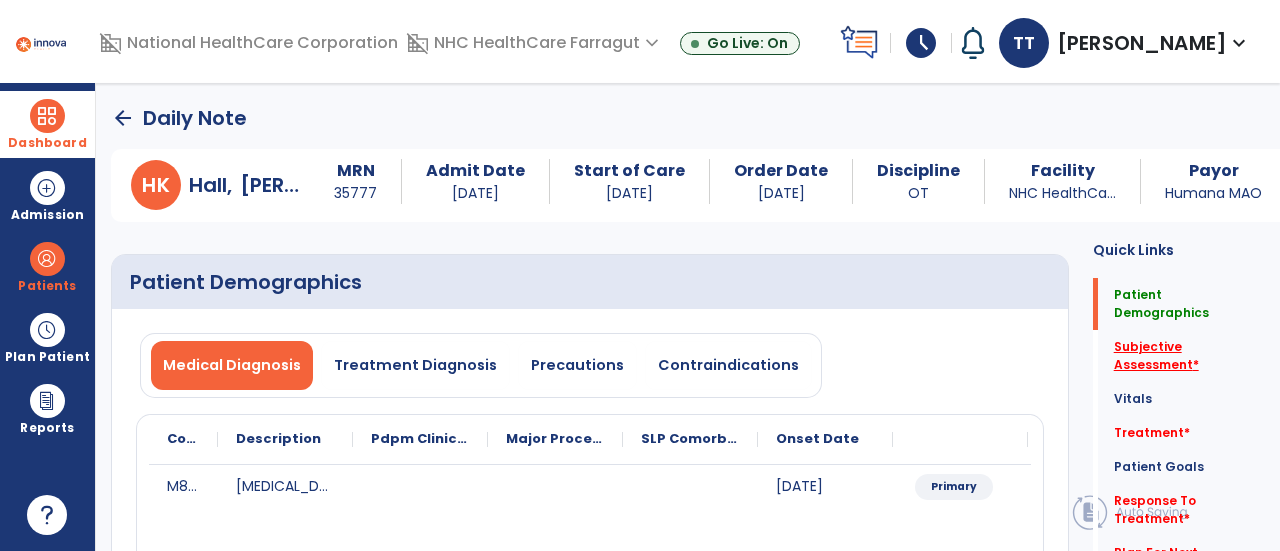 click on "Subjective Assessment   *" 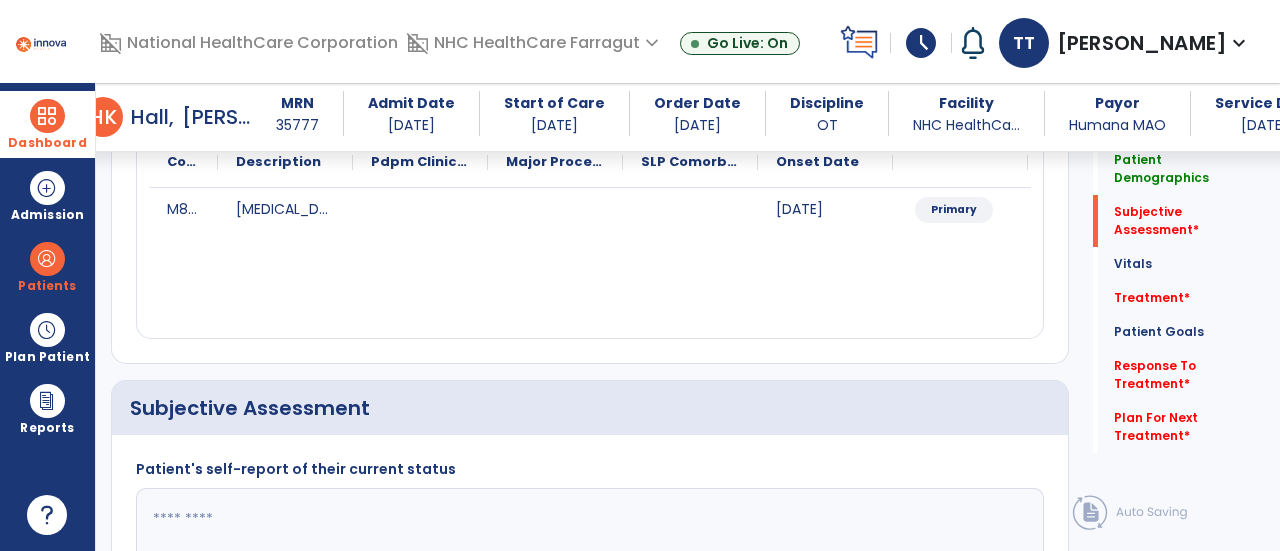 scroll, scrollTop: 479, scrollLeft: 0, axis: vertical 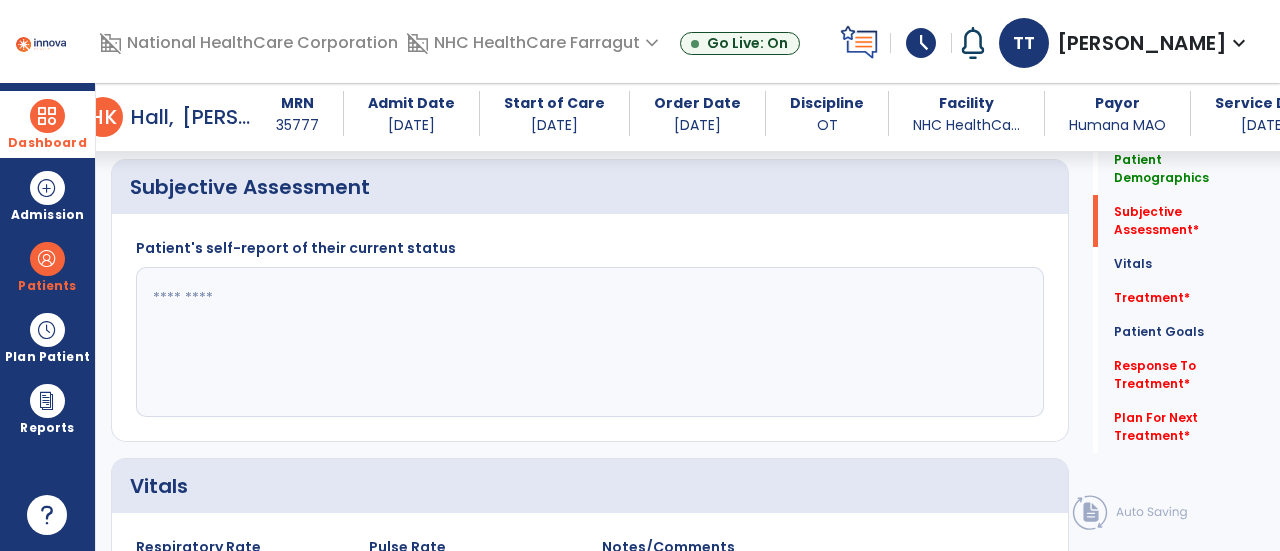 click 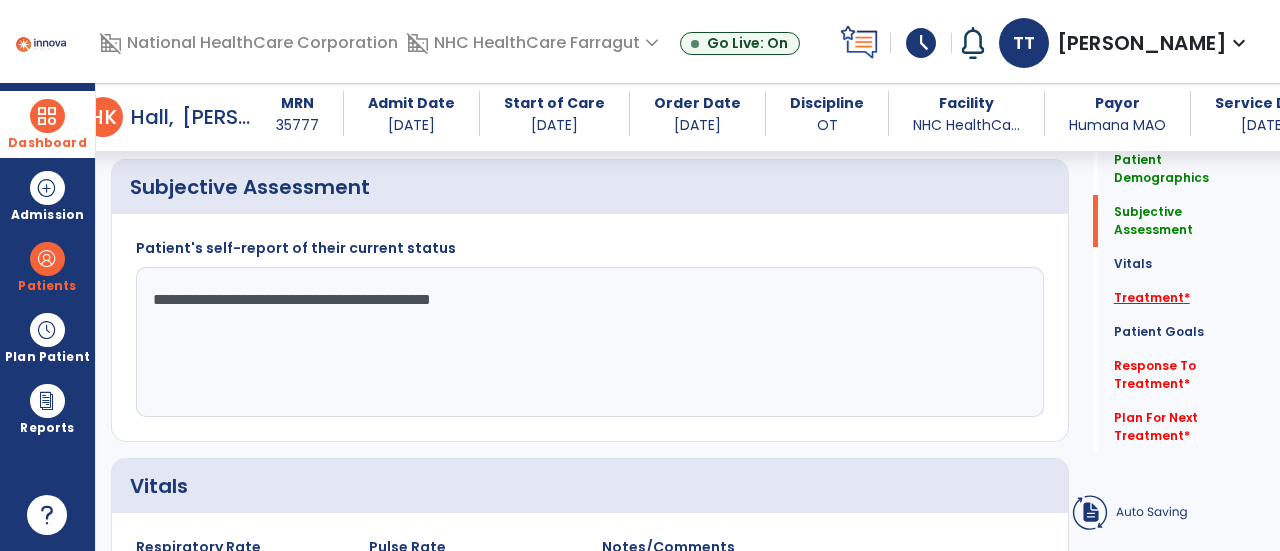 type on "**********" 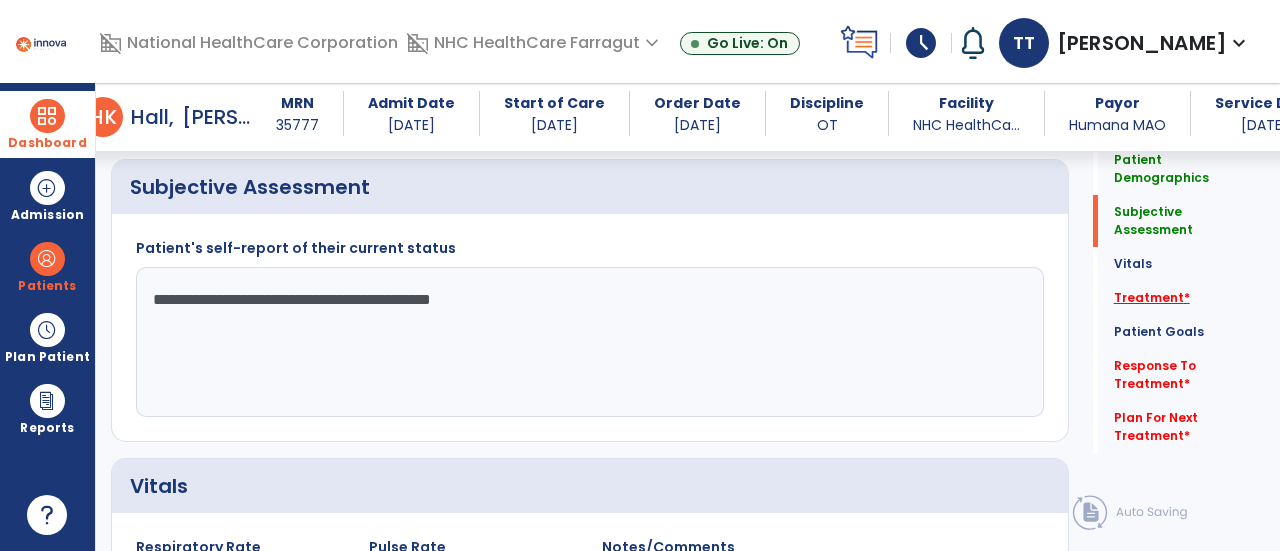 click on "Treatment   *" 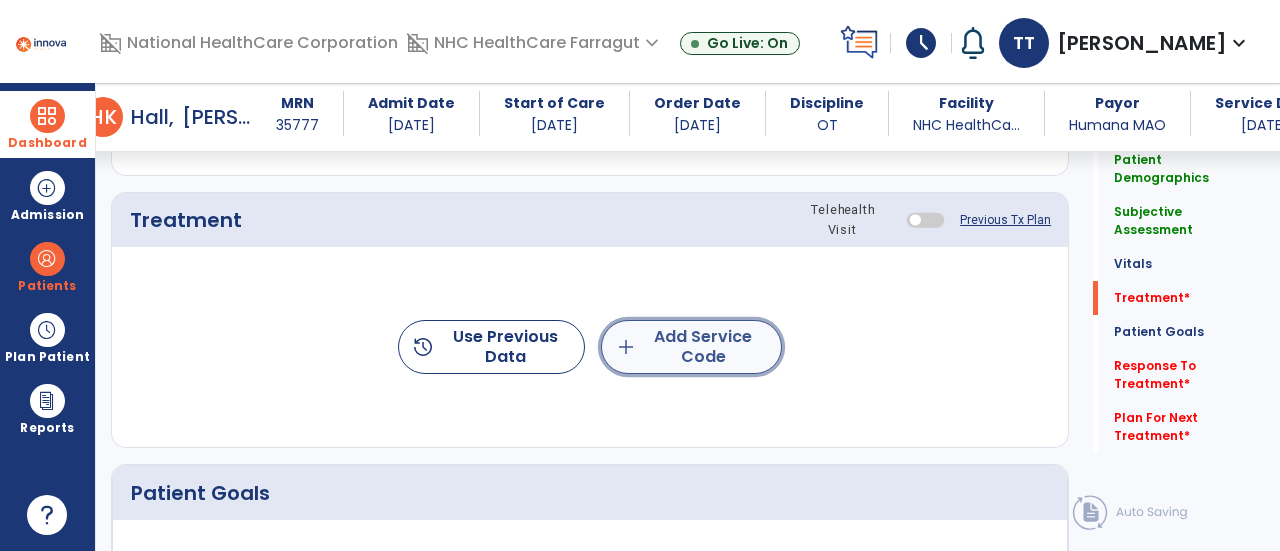 click on "add  Add Service Code" 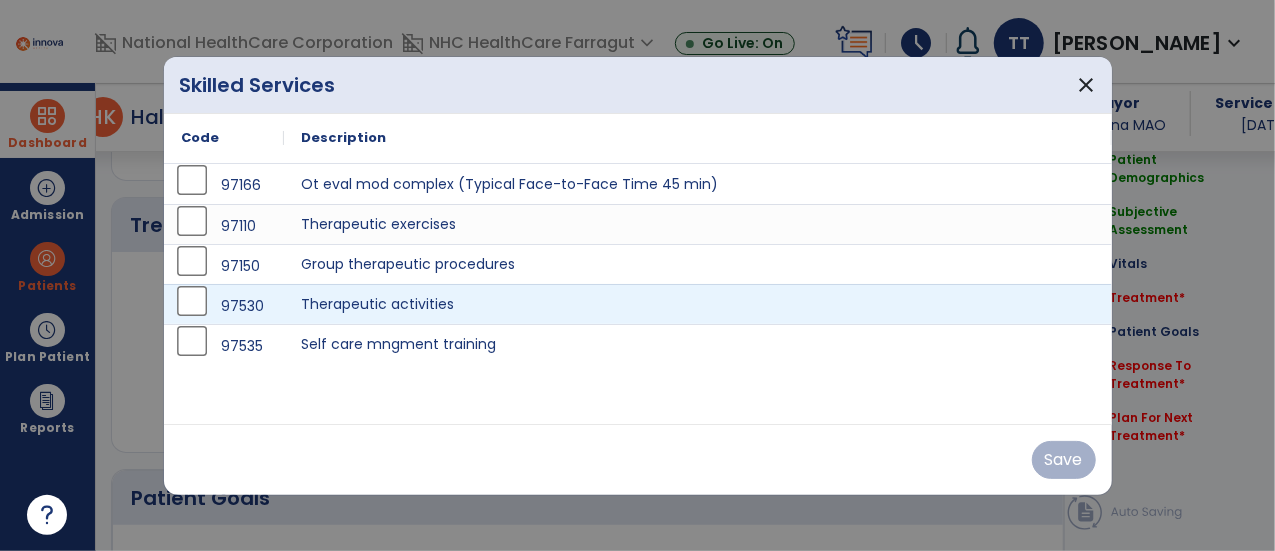 scroll, scrollTop: 1167, scrollLeft: 0, axis: vertical 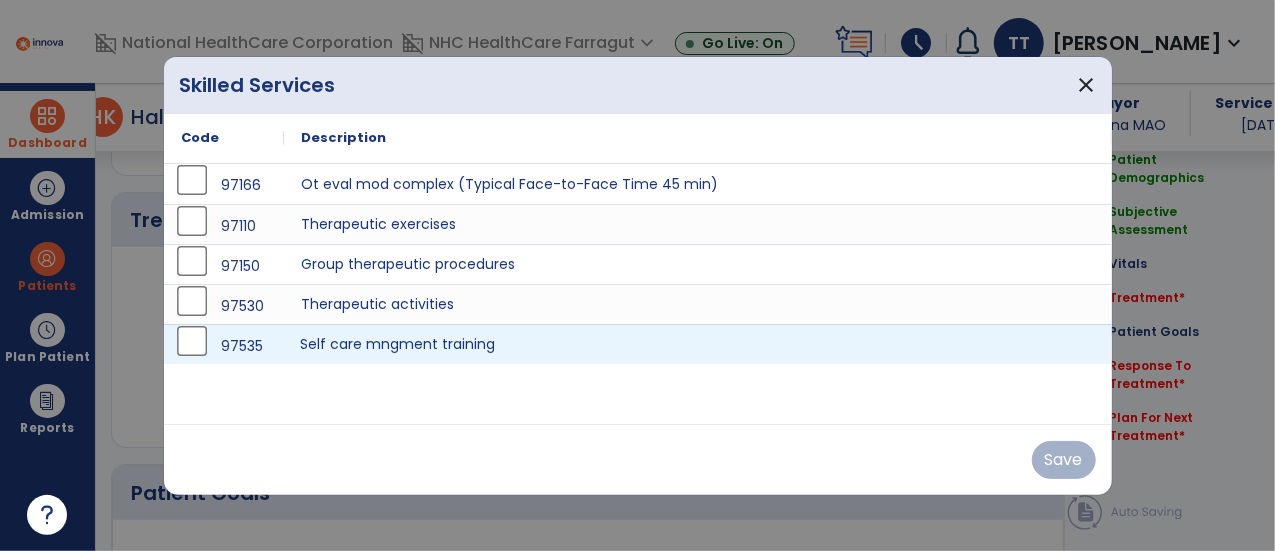 click on "Self care mngment training" at bounding box center (698, 344) 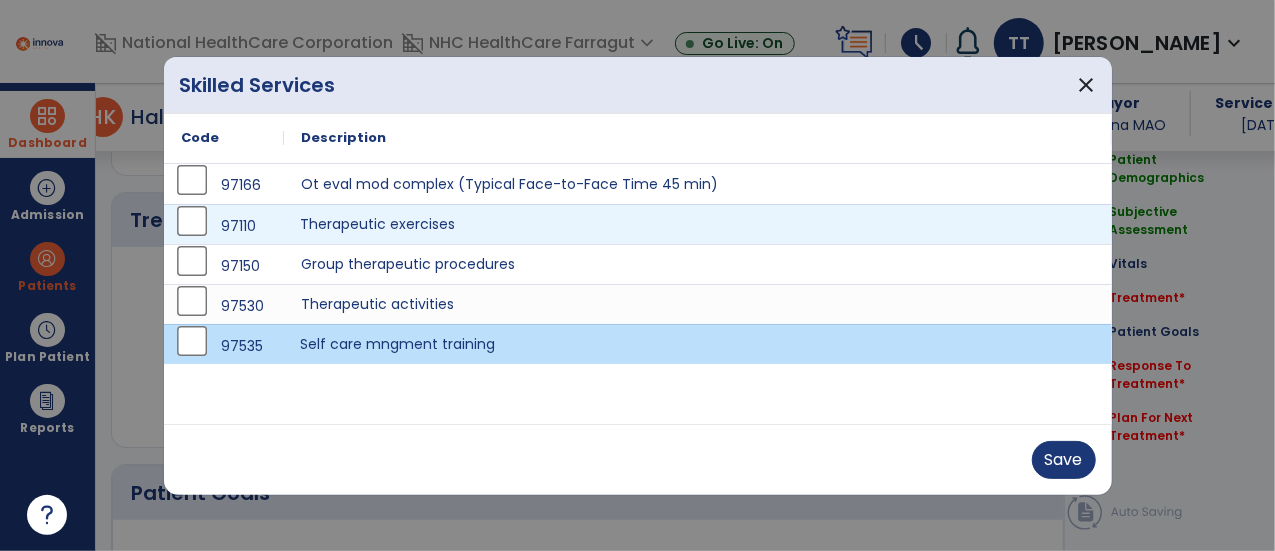 click on "Therapeutic exercises" at bounding box center [698, 224] 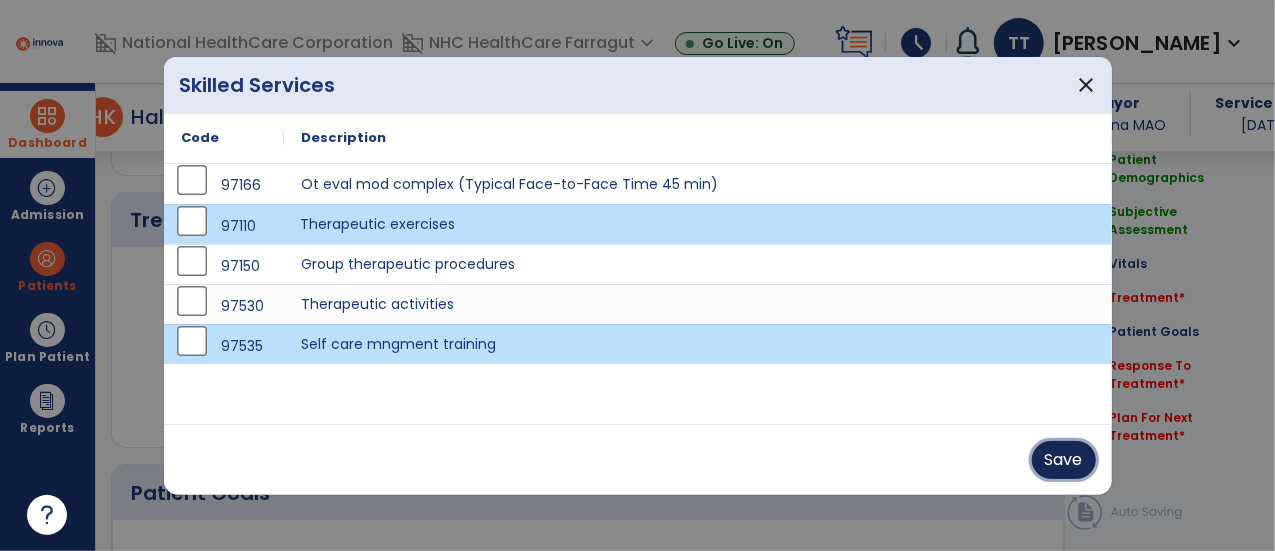 click on "Save" at bounding box center (1064, 460) 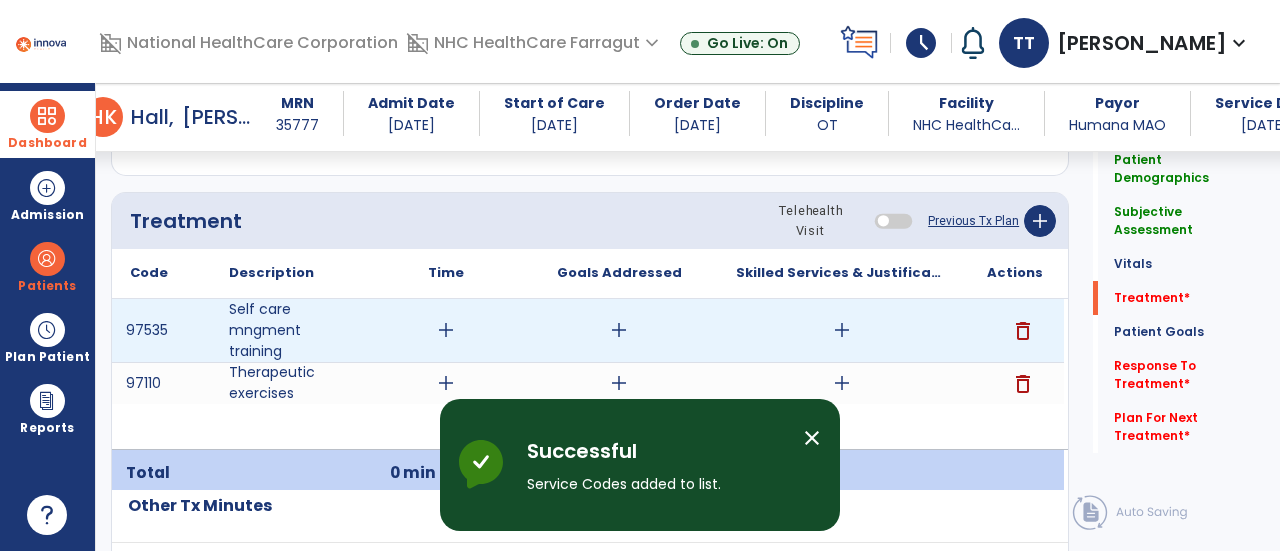 click on "add" at bounding box center (446, 330) 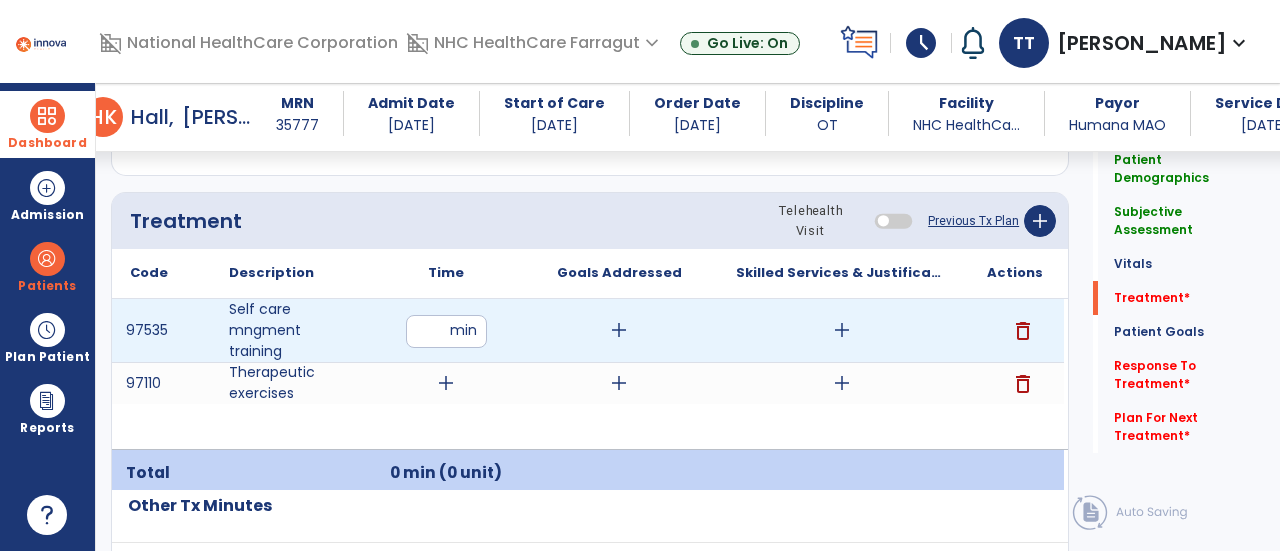 type on "**" 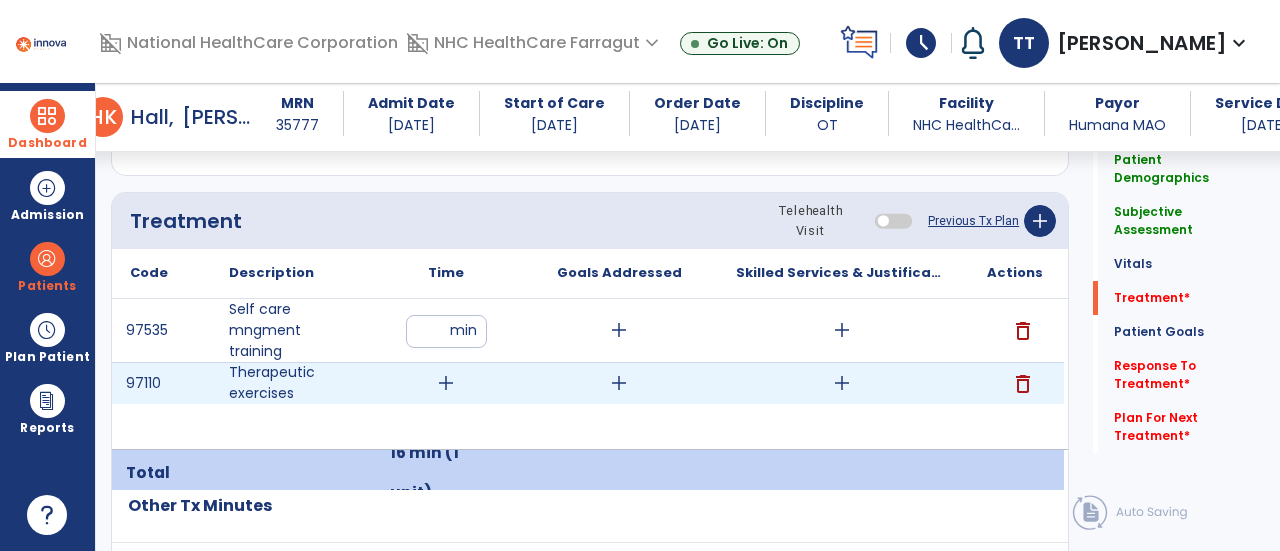 click on "add" at bounding box center (446, 383) 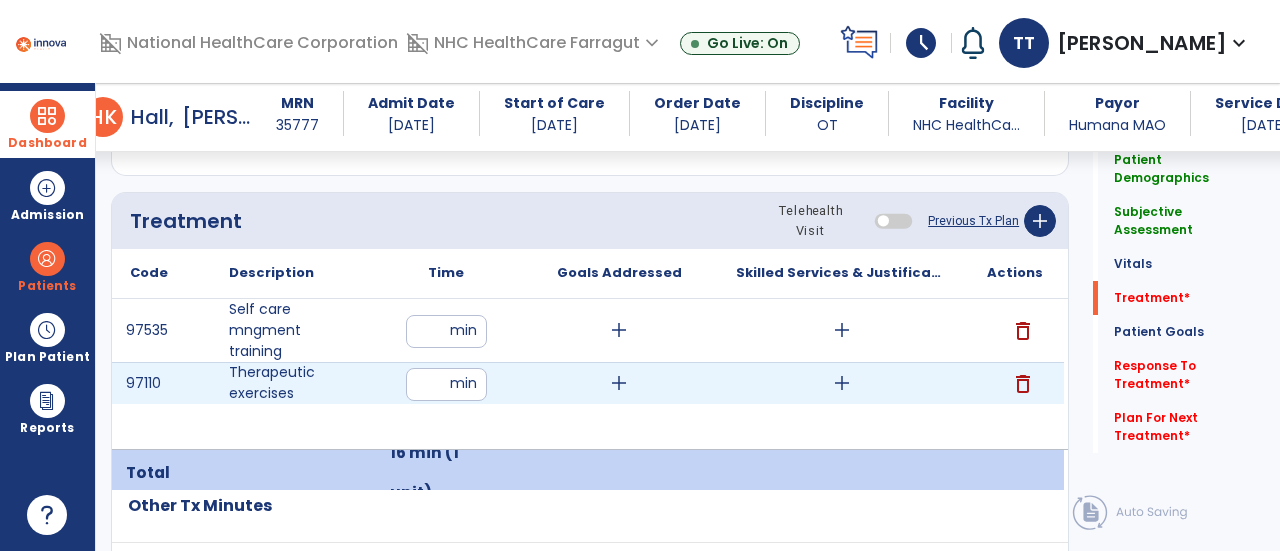 type on "**" 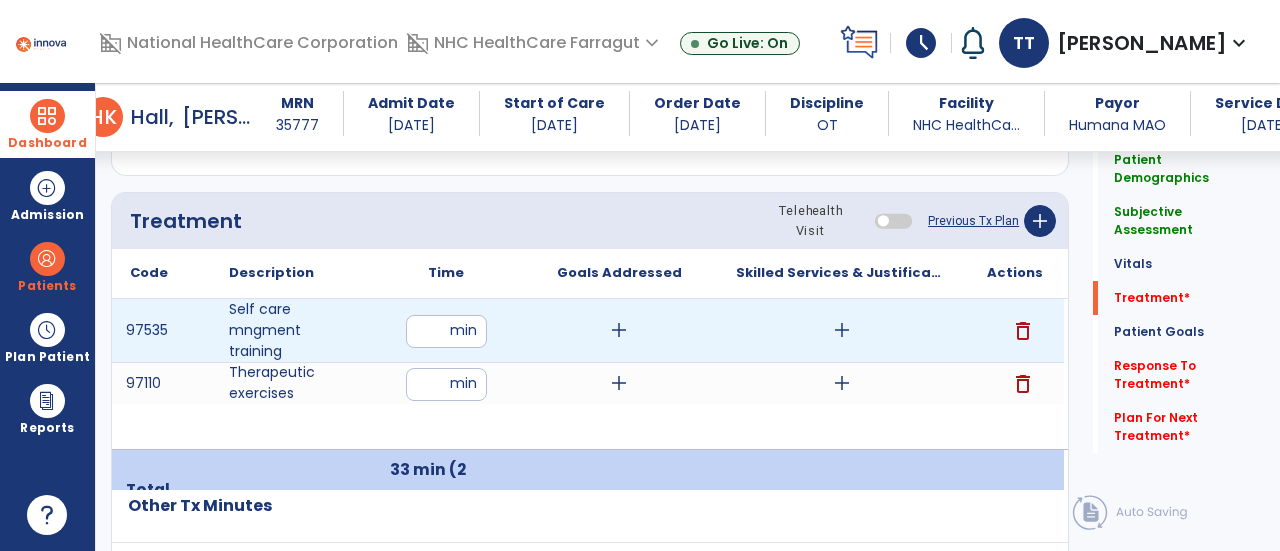 click on "add" at bounding box center (842, 330) 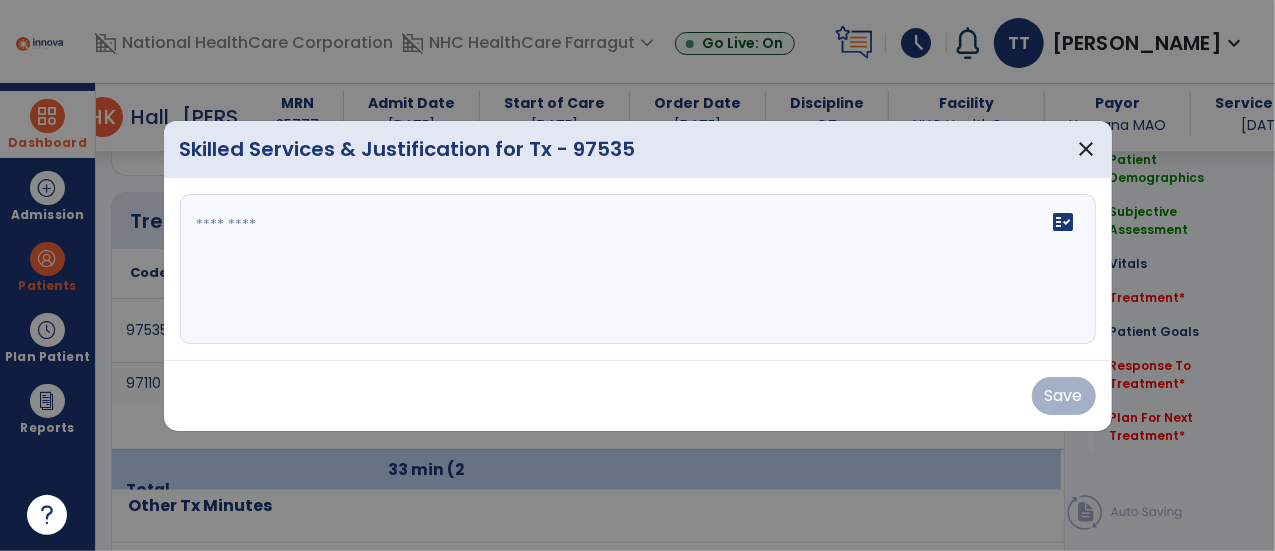scroll, scrollTop: 1167, scrollLeft: 0, axis: vertical 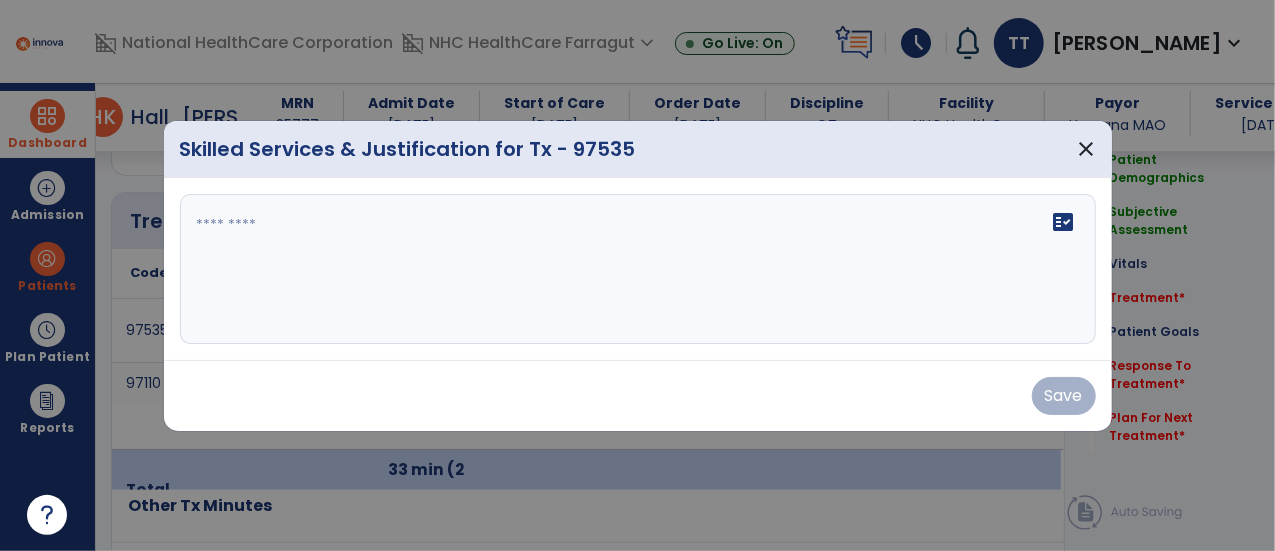 click on "fact_check" at bounding box center [638, 269] 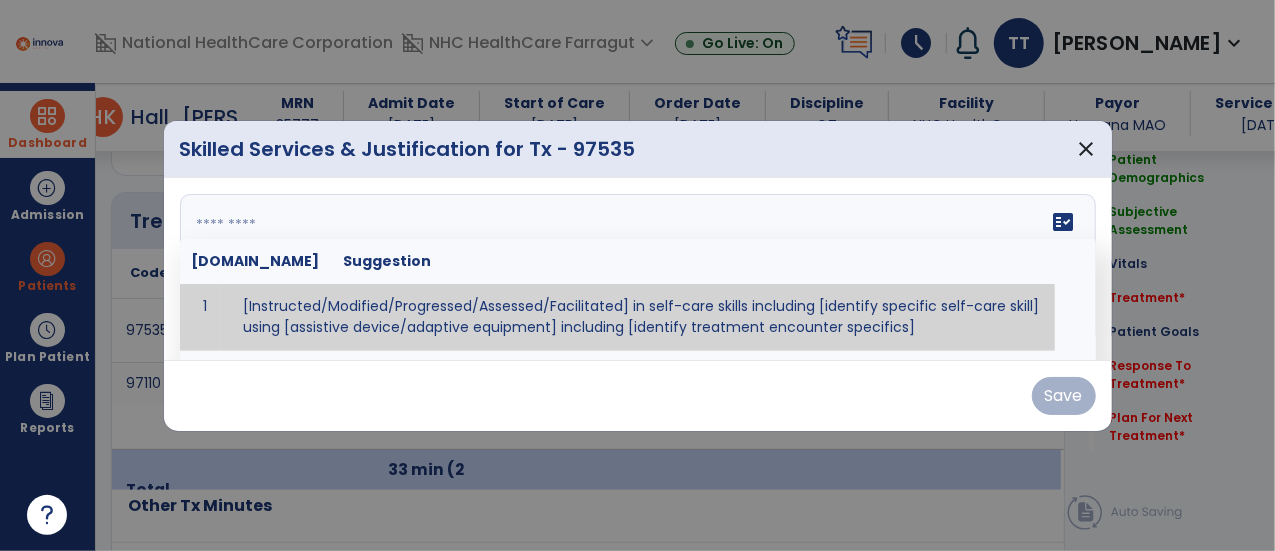 click at bounding box center [636, 269] 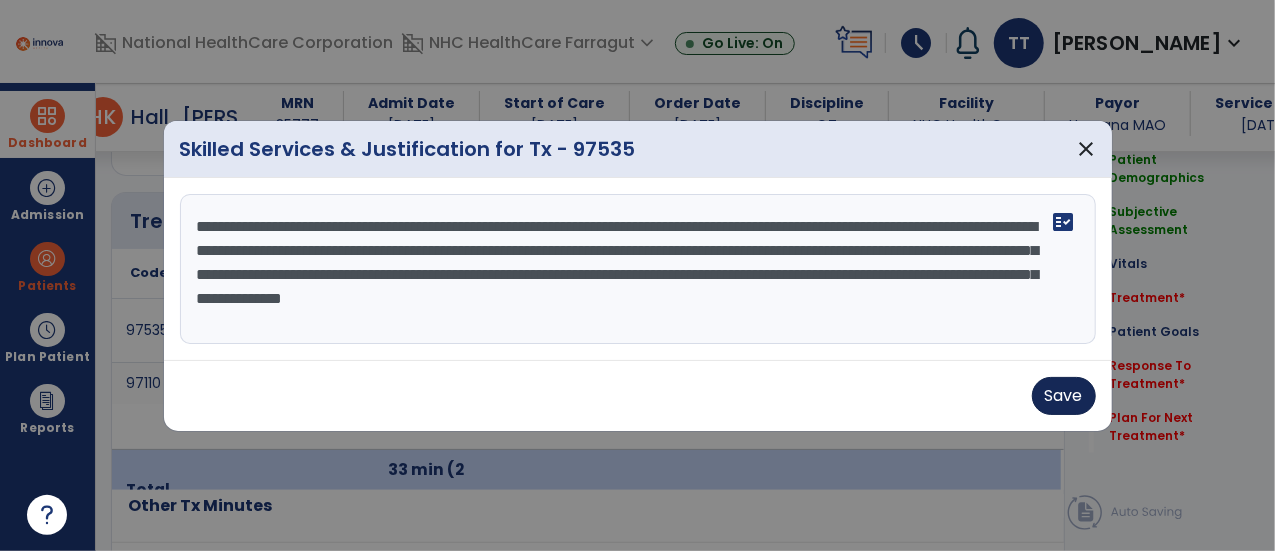 type on "**********" 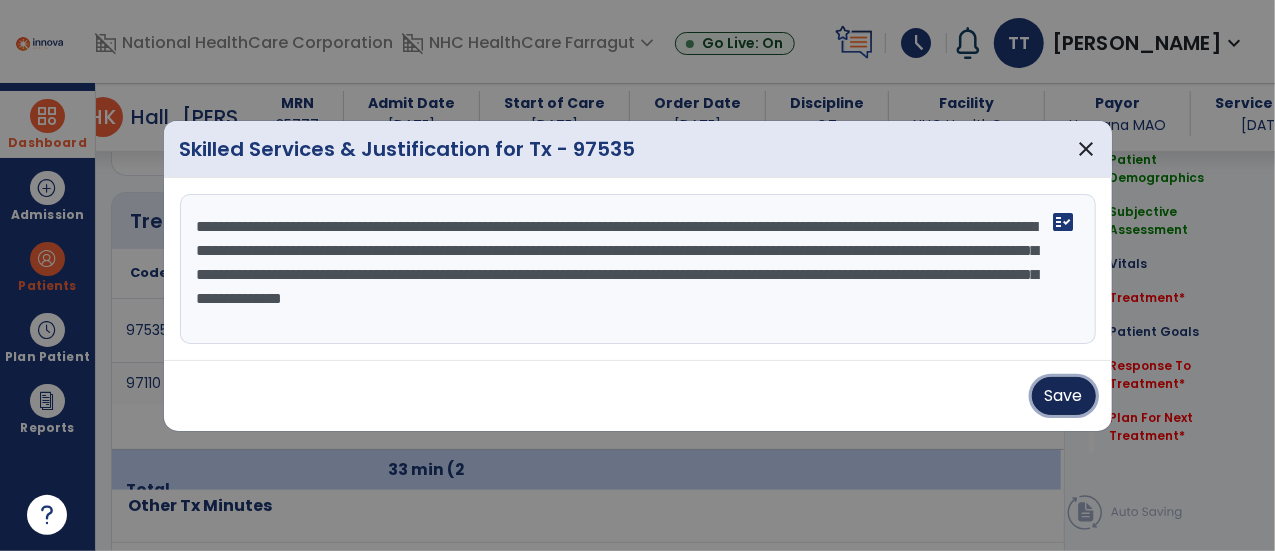 click on "Save" at bounding box center (1064, 396) 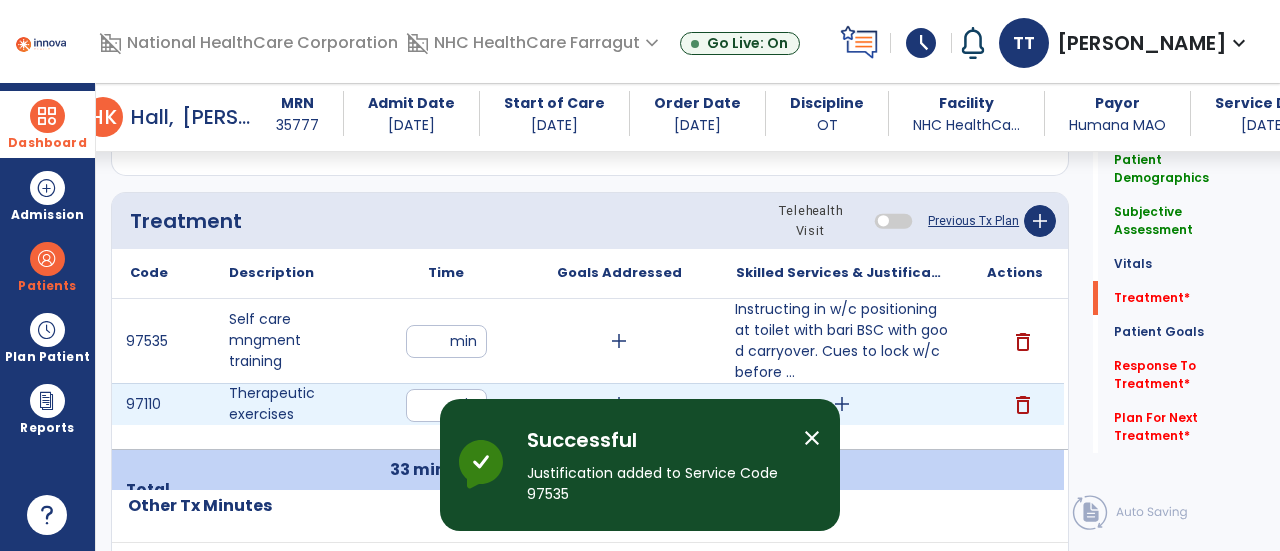 click on "add" at bounding box center (842, 404) 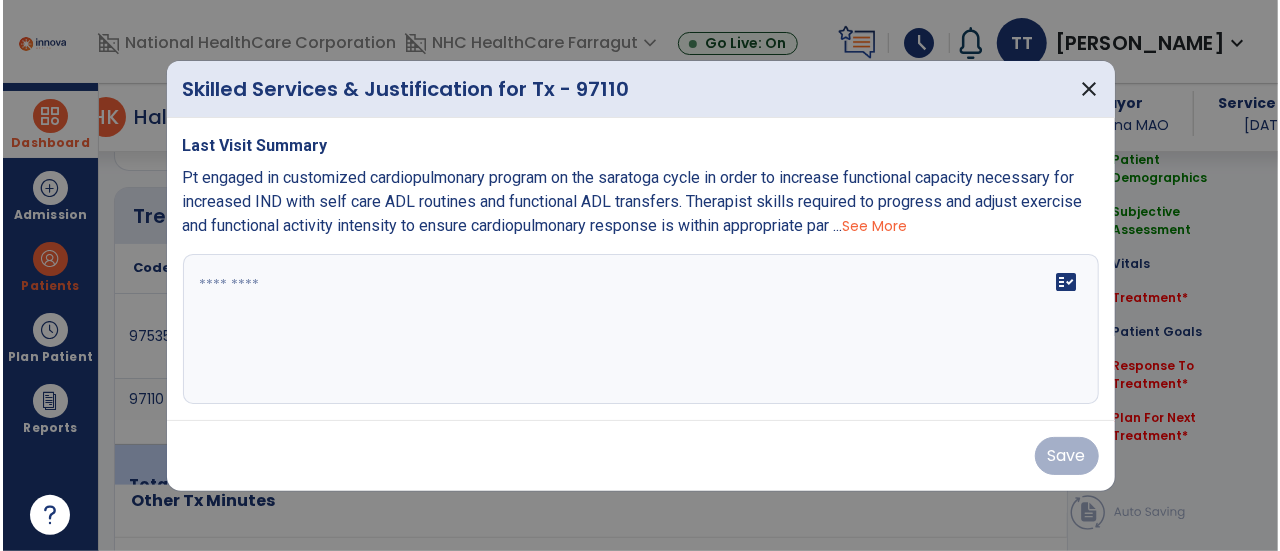 scroll, scrollTop: 1167, scrollLeft: 0, axis: vertical 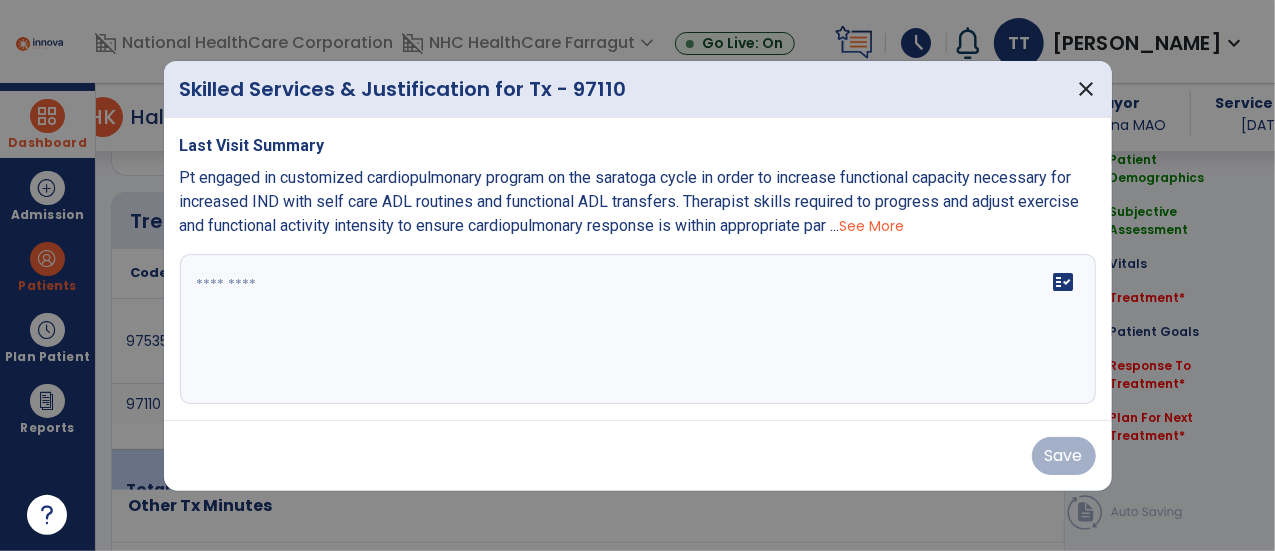 click on "fact_check" at bounding box center (638, 329) 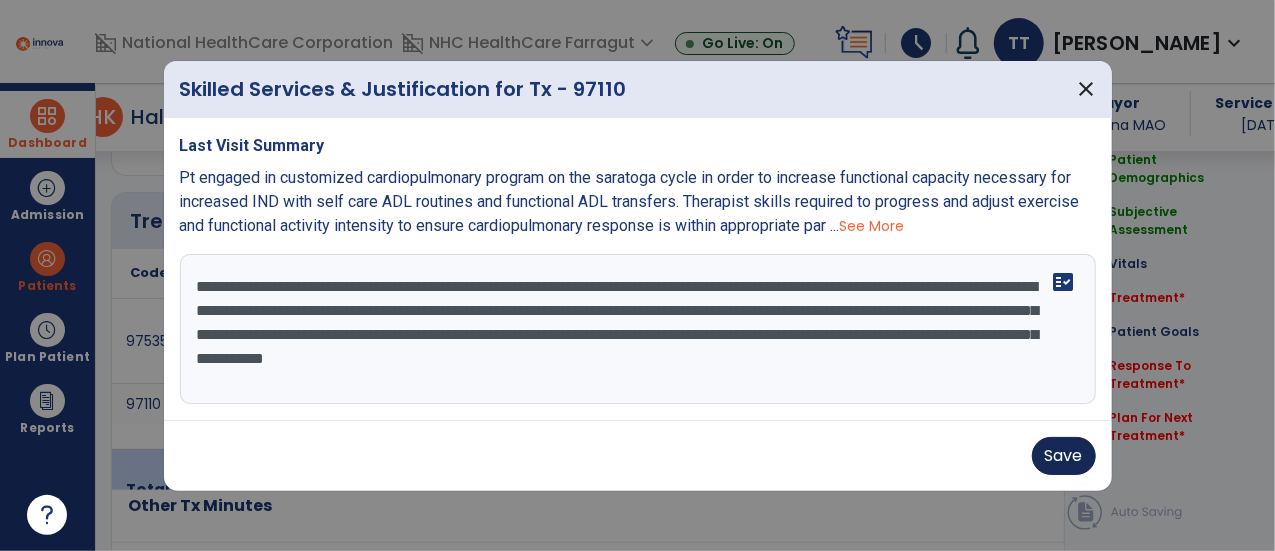 type on "**********" 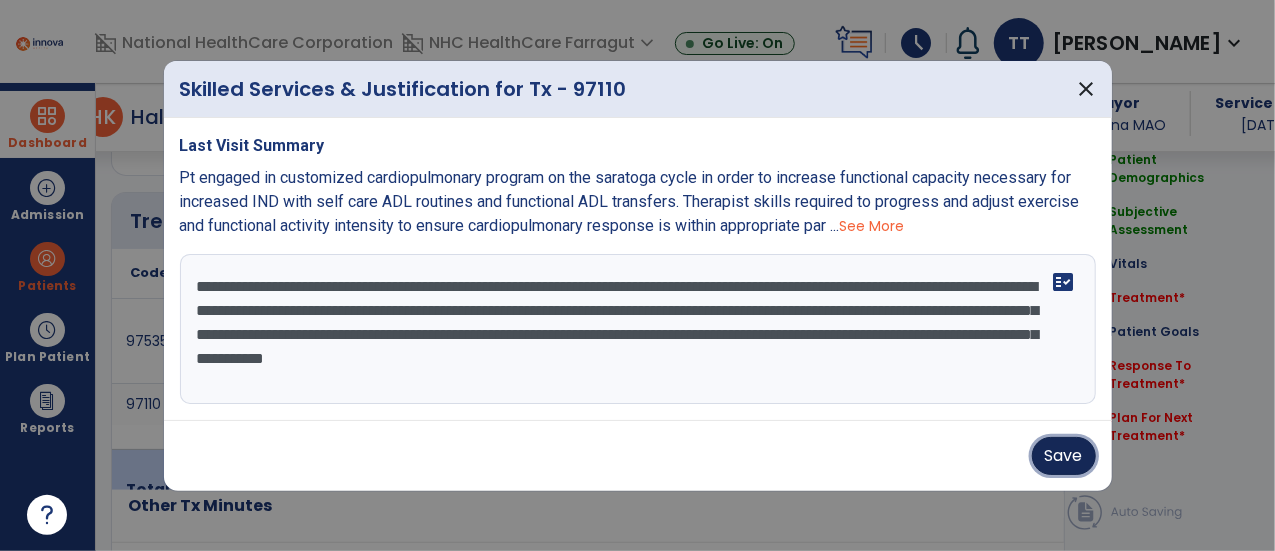 click on "Save" at bounding box center (1064, 456) 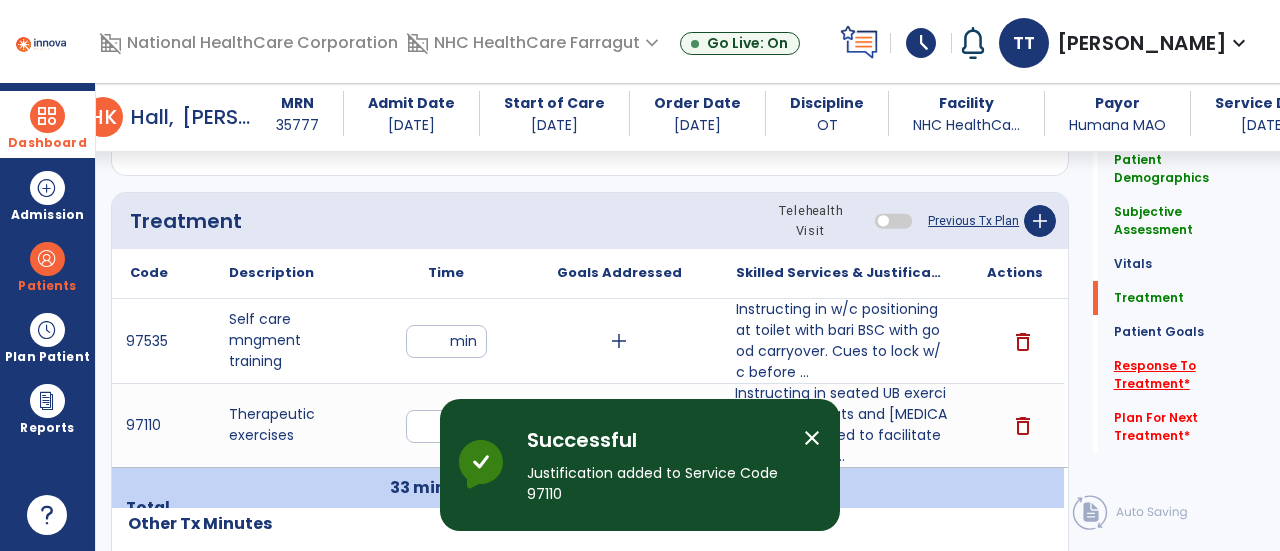 click on "Response To Treatment   *" 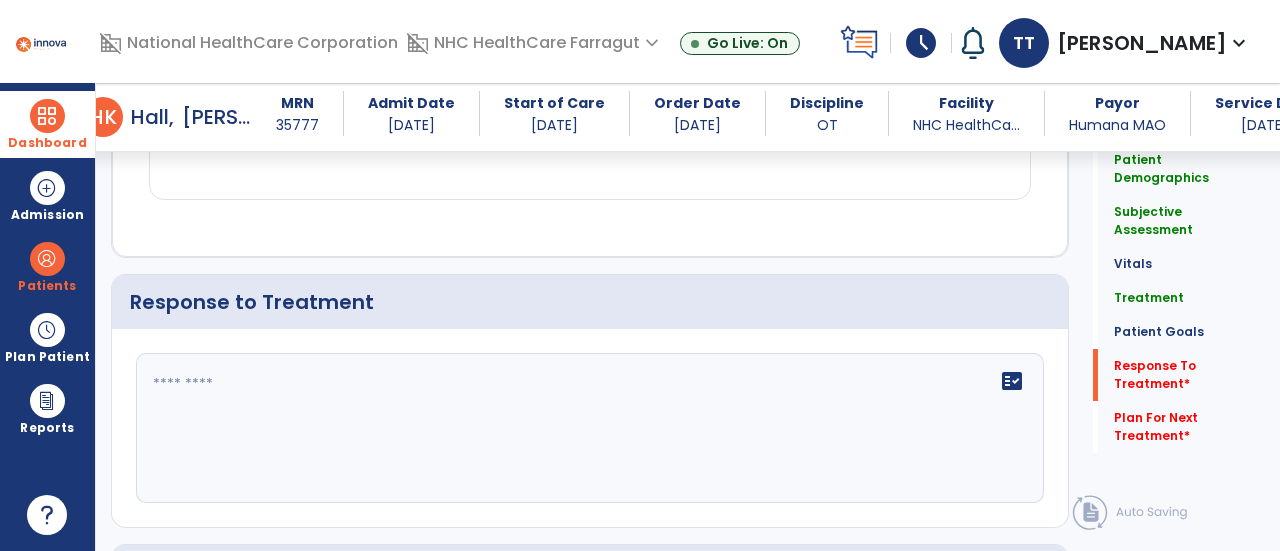 scroll, scrollTop: 2473, scrollLeft: 0, axis: vertical 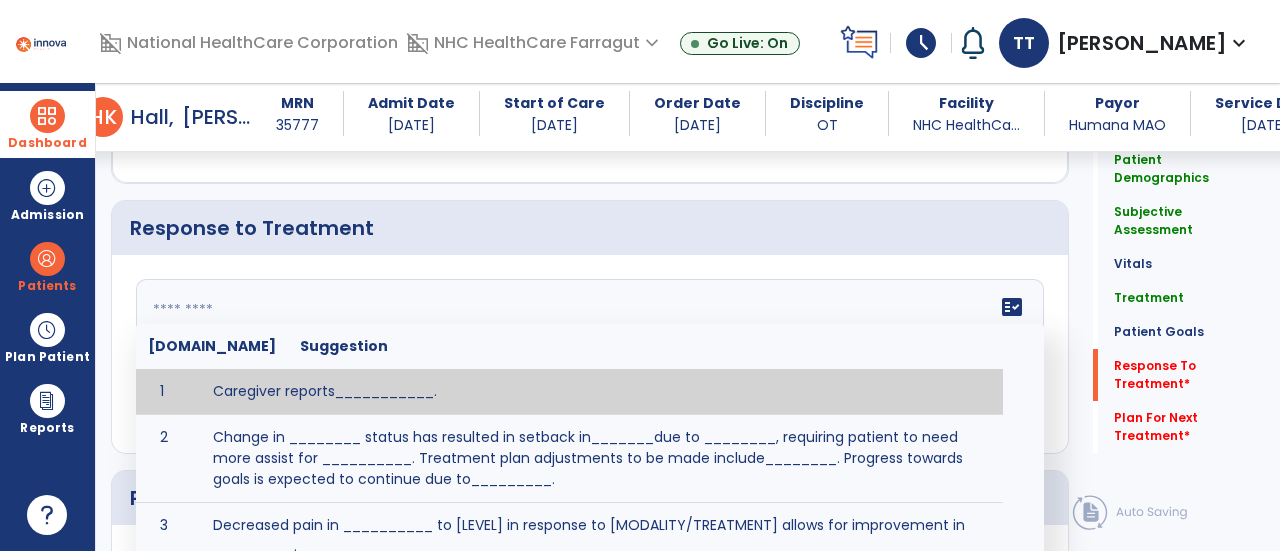 click on "fact_check  [DOMAIN_NAME] Suggestion 1 Caregiver reports___________. 2 Change in ________ status has resulted in setback in_______due to ________, requiring patient to need more assist for __________.   Treatment plan adjustments to be made include________.  Progress towards goals is expected to continue due to_________. 3 Decreased pain in __________ to [LEVEL] in response to [MODALITY/TREATMENT] allows for improvement in _________. 4 Functional gains in _______ have impacted the patient's ability to perform_________ with a reduction in assist levels to_________. 5 Functional progress this week has been significant due to__________. 6 Gains in ________ have improved the patient's ability to perform ______with decreased levels of assist to___________. 7 Improvement in ________allows patient to tolerate higher levels of challenges in_________. 8 Pain in [AREA] has decreased to [LEVEL] in response to [TREATMENT/MODALITY], allowing fore ease in completing__________. 9 10 11 12 13 14 15 16 17 18 19 20 21" 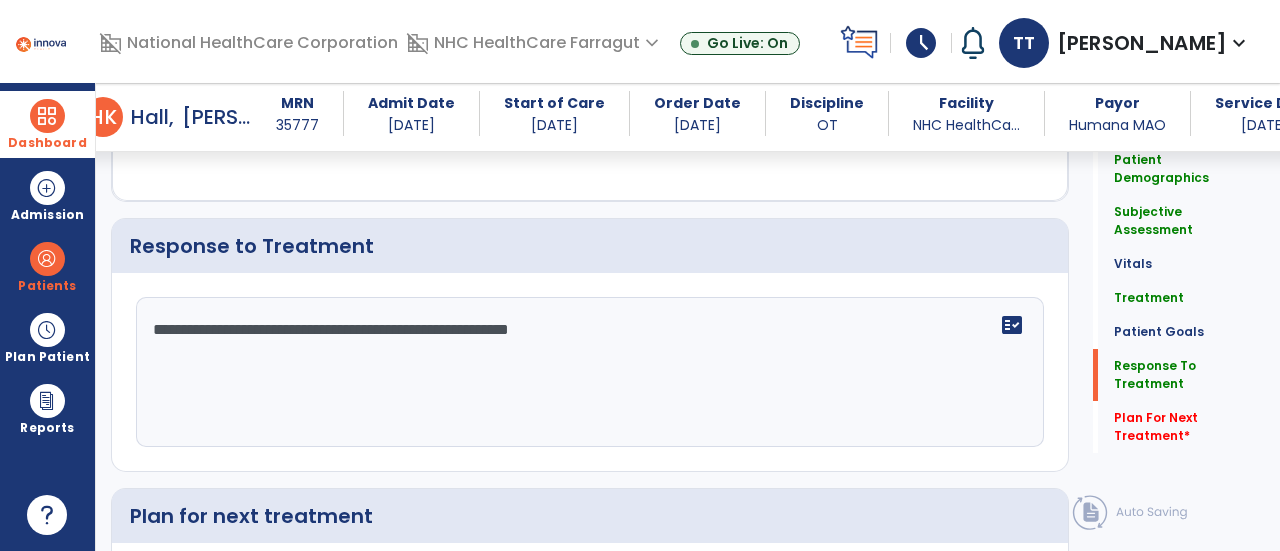 scroll, scrollTop: 2473, scrollLeft: 0, axis: vertical 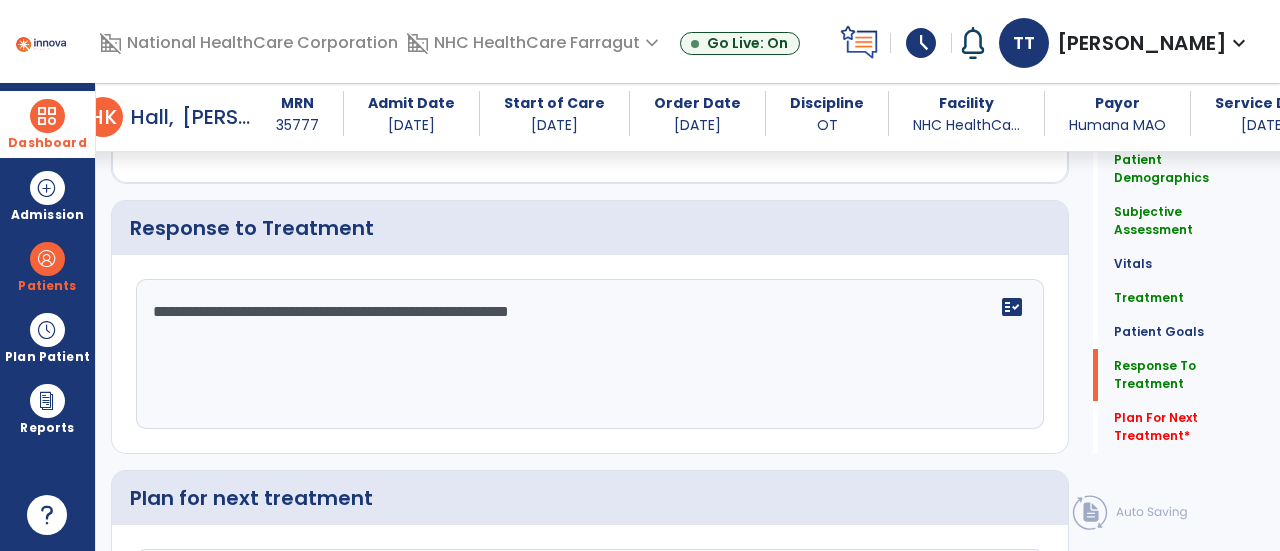 click on "**********" 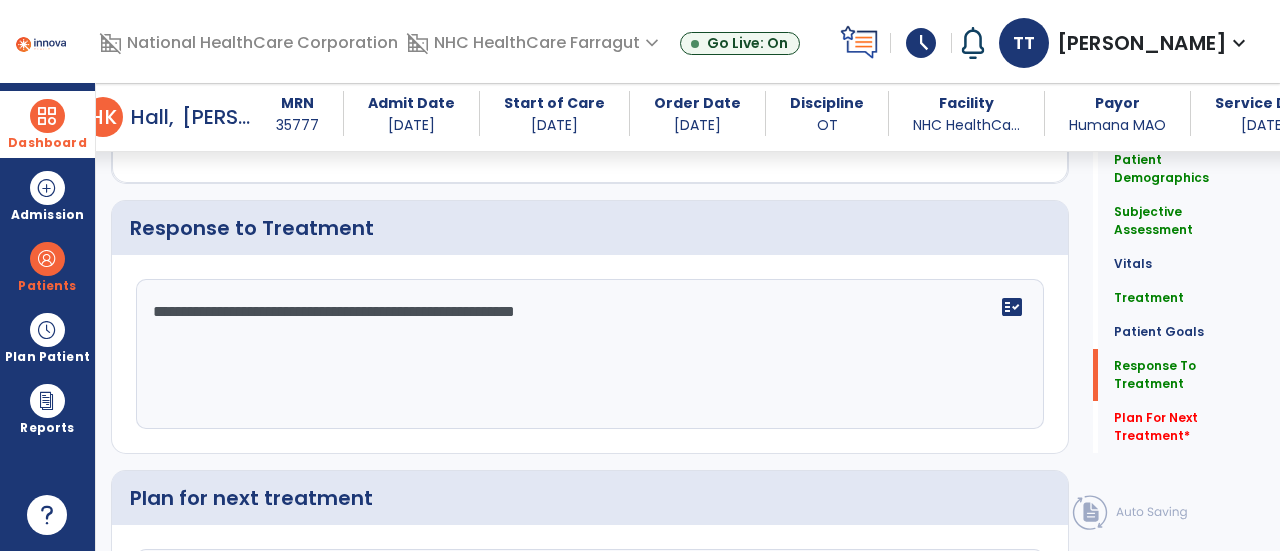 drag, startPoint x: 676, startPoint y: 305, endPoint x: 703, endPoint y: 306, distance: 27.018513 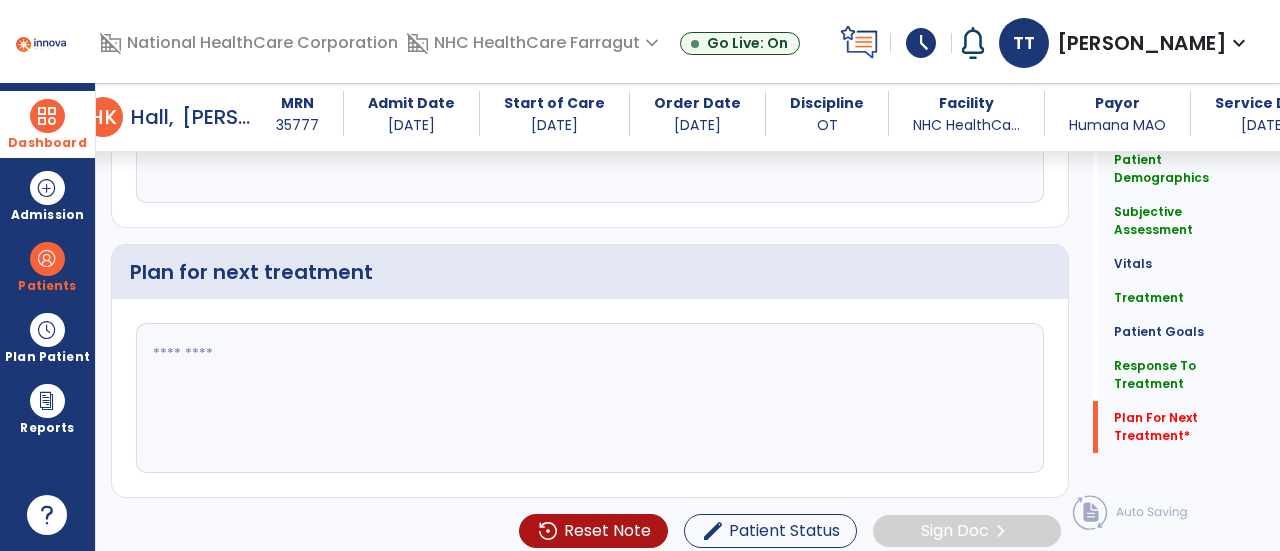 type on "**********" 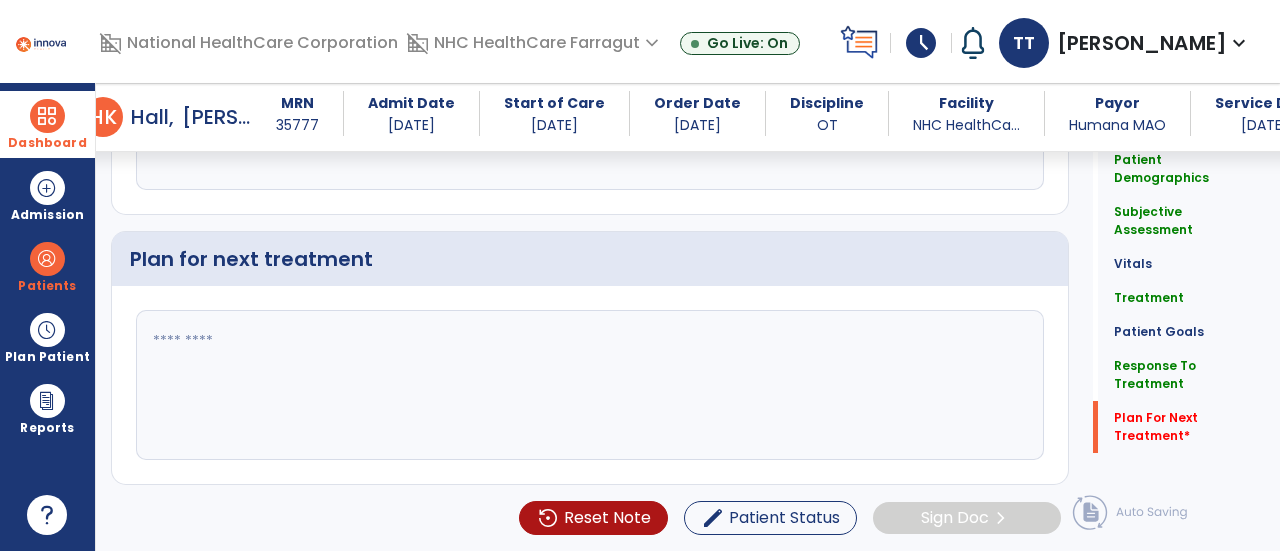 scroll, scrollTop: 2681, scrollLeft: 0, axis: vertical 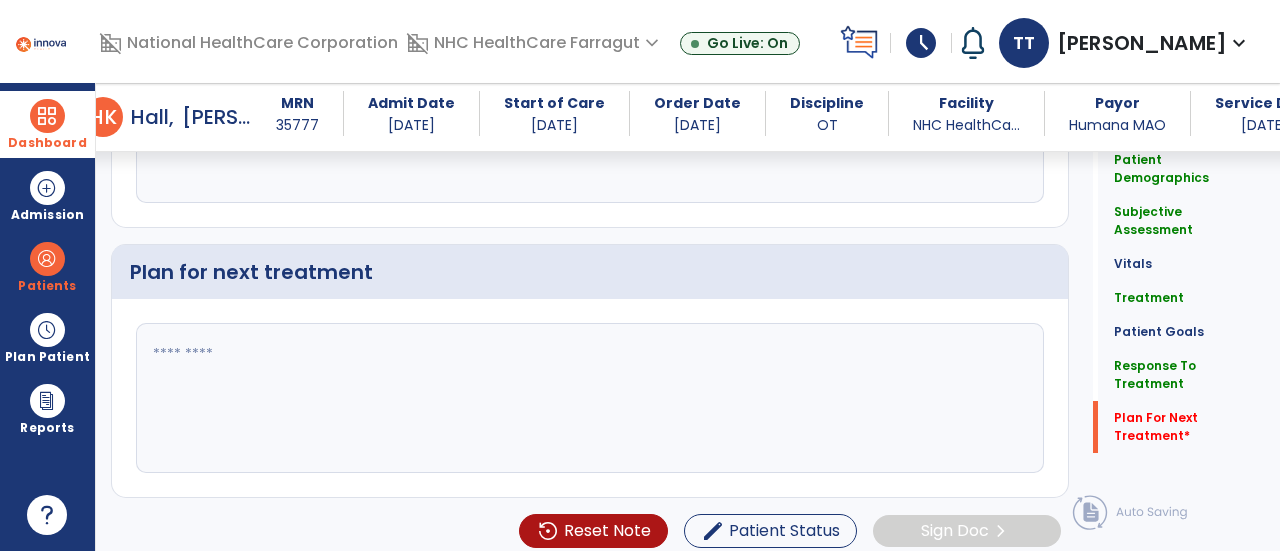 click 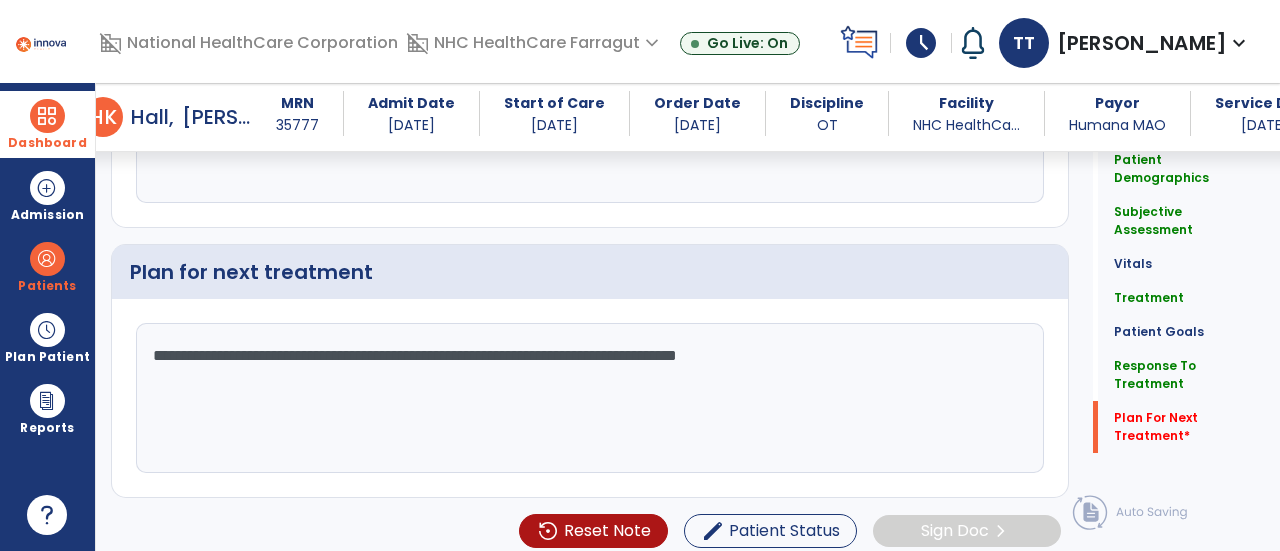 drag, startPoint x: 178, startPoint y: 347, endPoint x: 570, endPoint y: 274, distance: 398.73926 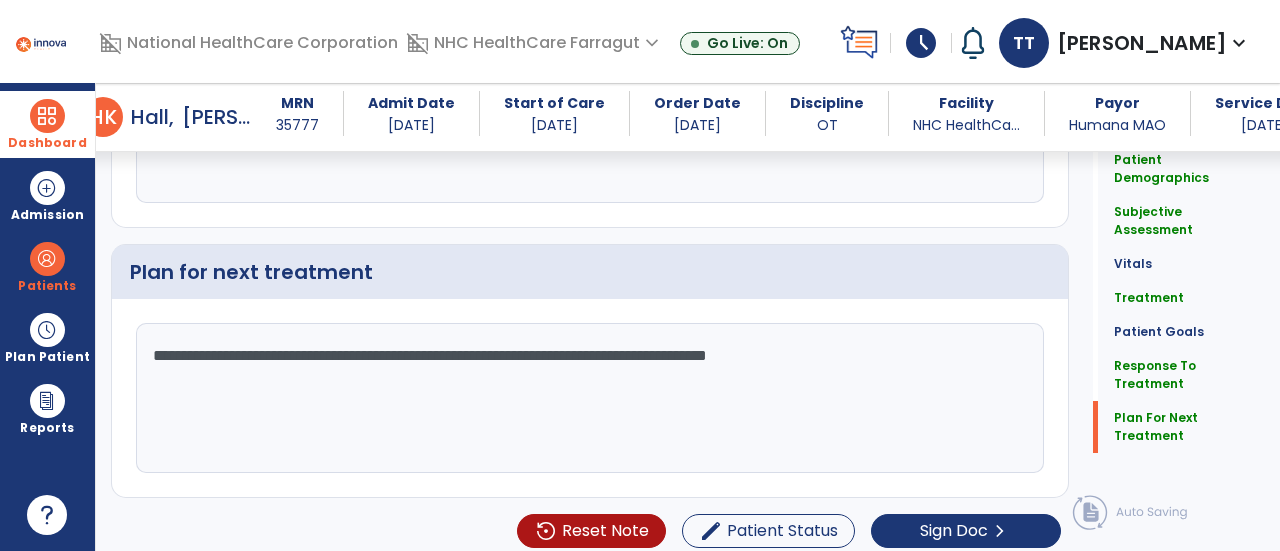 scroll, scrollTop: 2699, scrollLeft: 0, axis: vertical 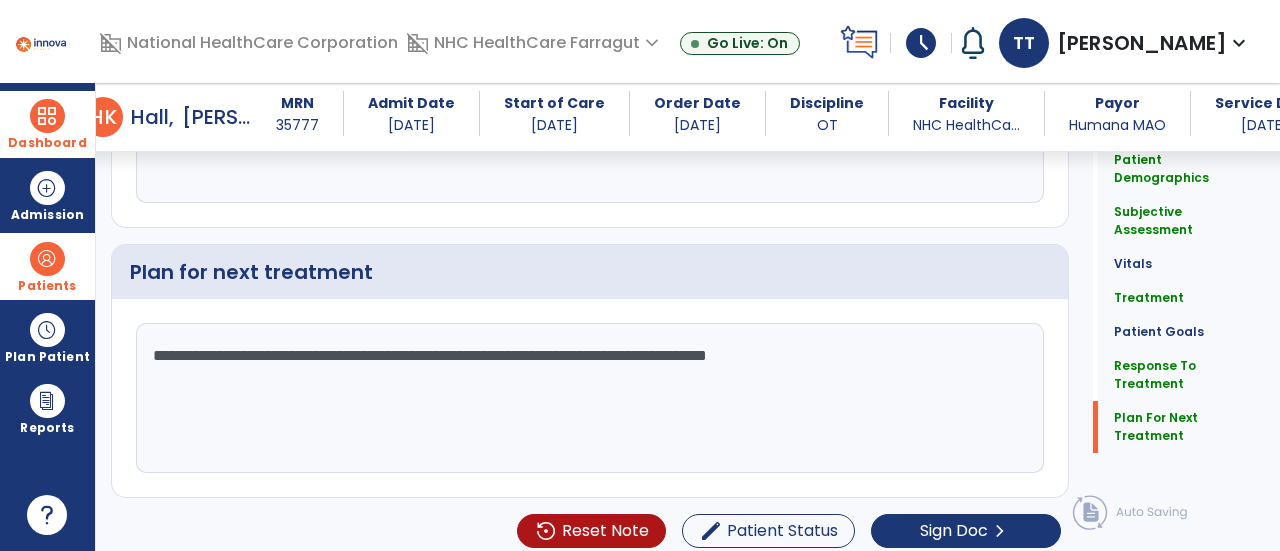 drag, startPoint x: 396, startPoint y: 343, endPoint x: 0, endPoint y: 251, distance: 406.54642 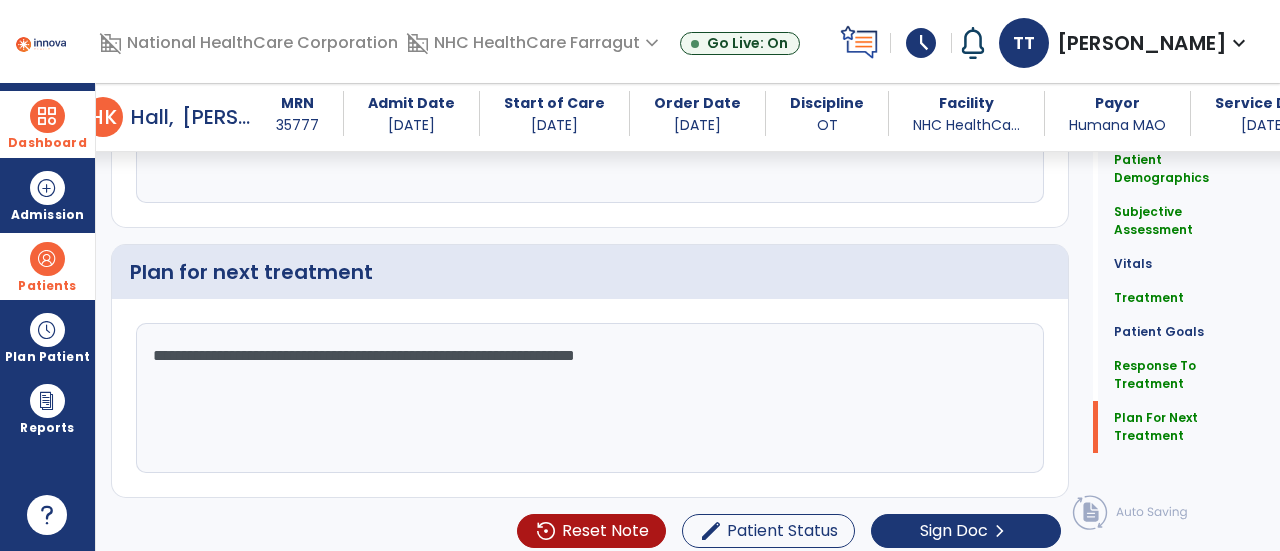 type on "**********" 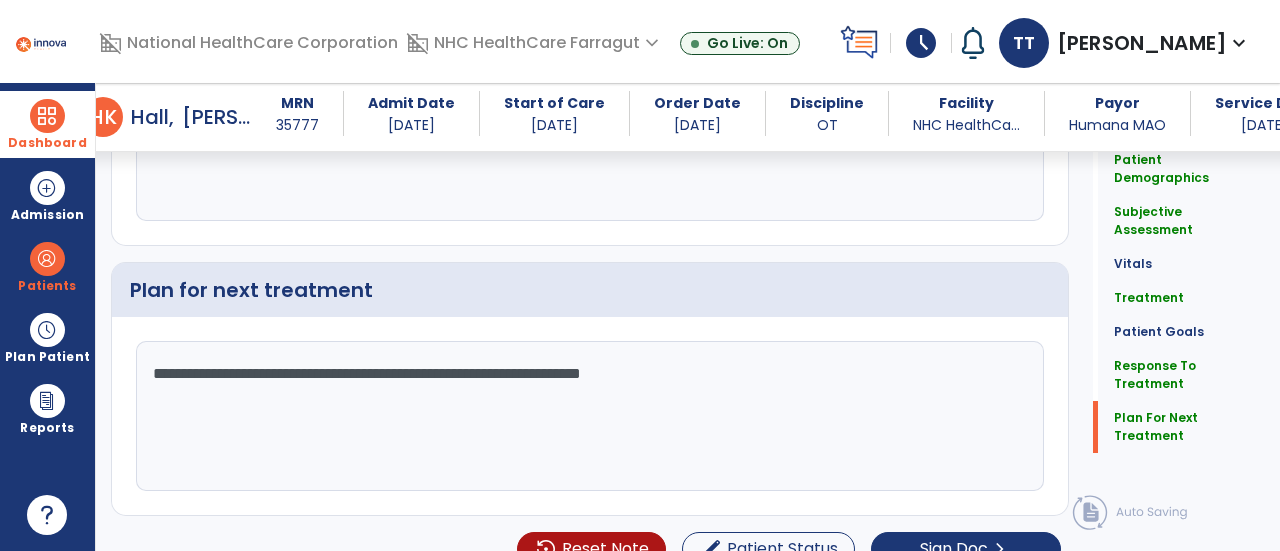 scroll, scrollTop: 2699, scrollLeft: 0, axis: vertical 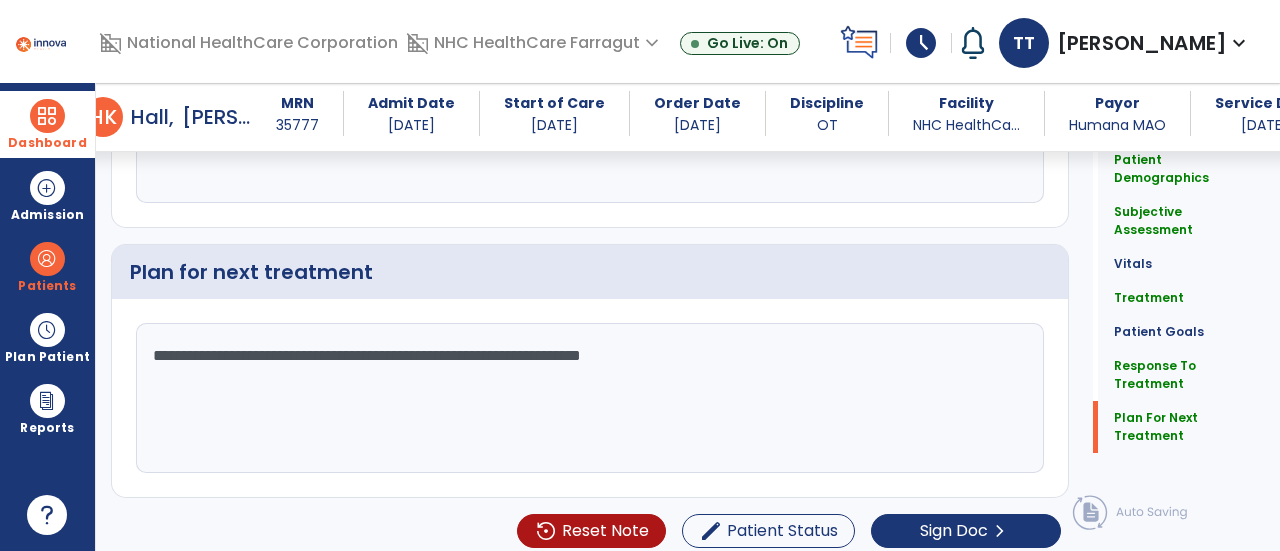 drag, startPoint x: 708, startPoint y: 344, endPoint x: 114, endPoint y: 339, distance: 594.02106 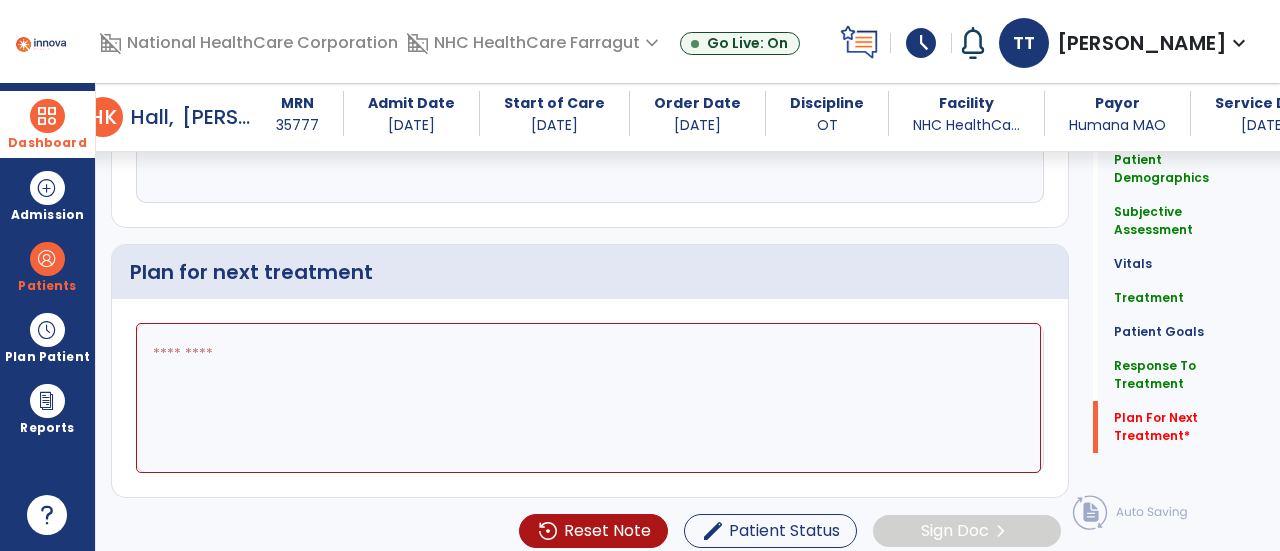 scroll, scrollTop: 2699, scrollLeft: 0, axis: vertical 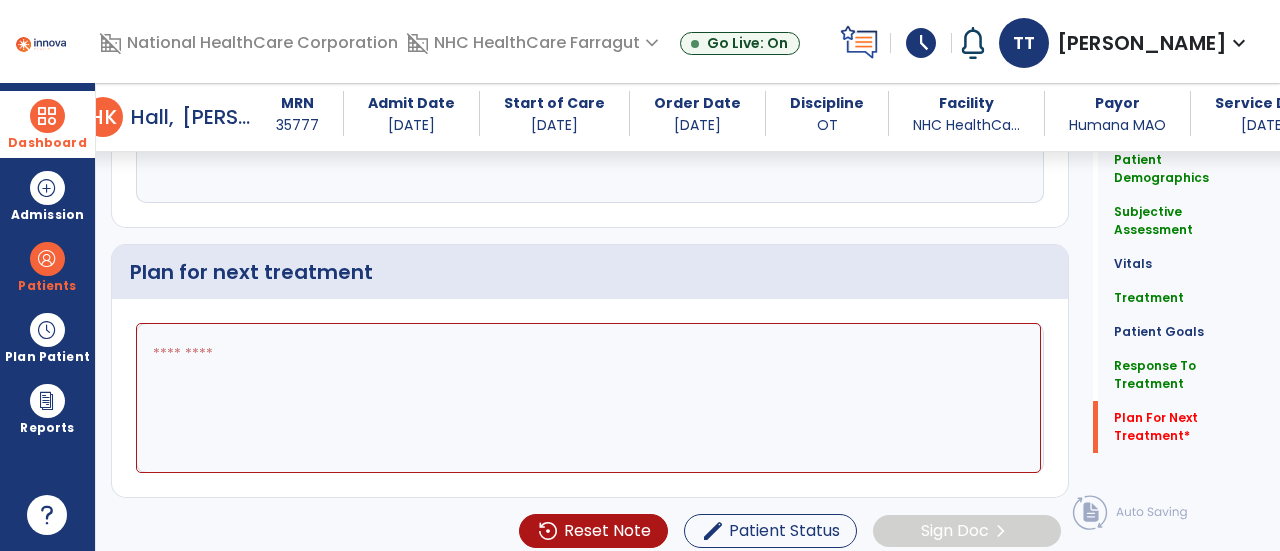 click 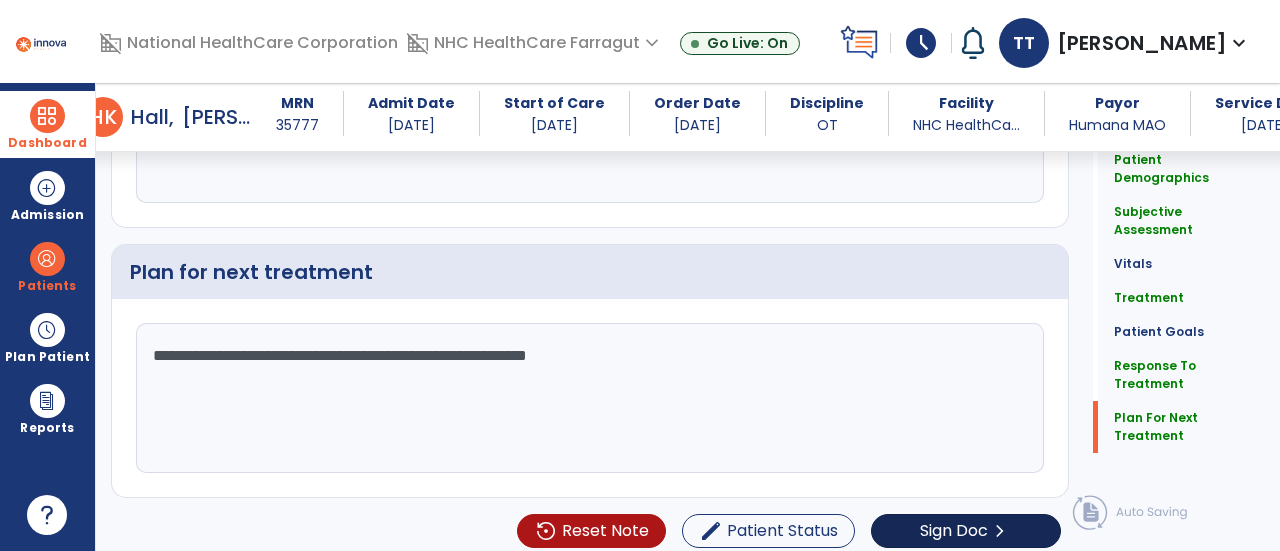 type on "**********" 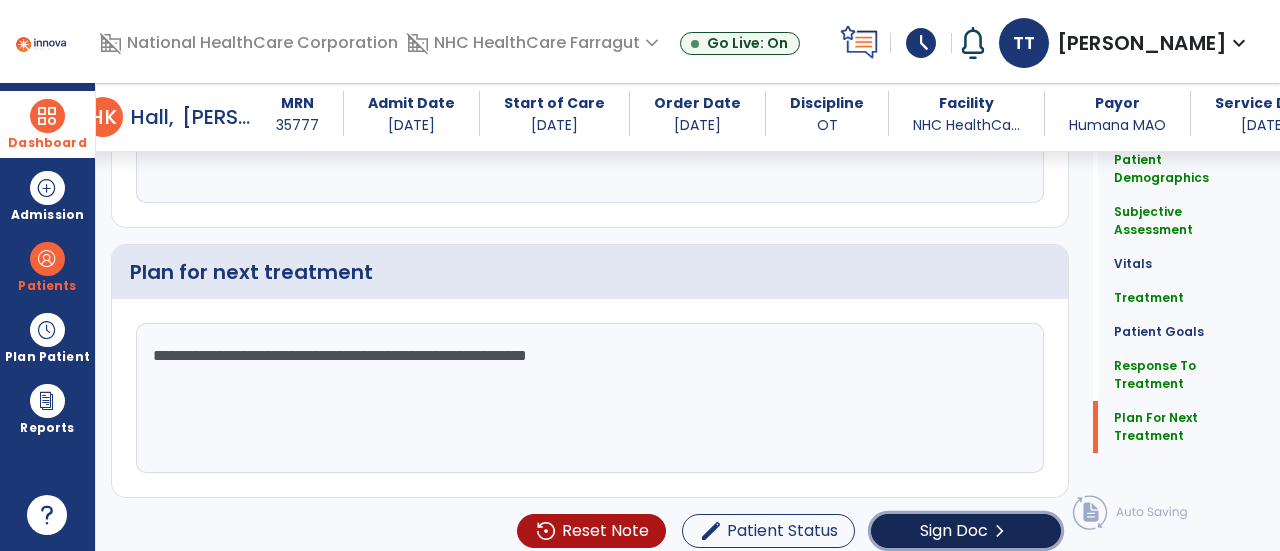 click on "chevron_right" 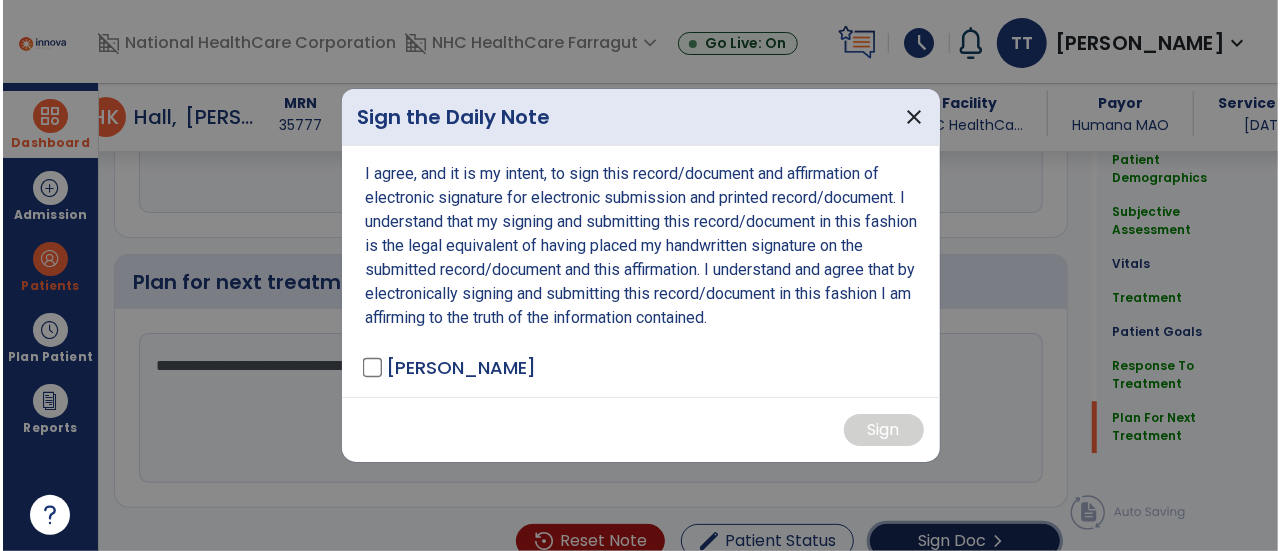 scroll, scrollTop: 2699, scrollLeft: 0, axis: vertical 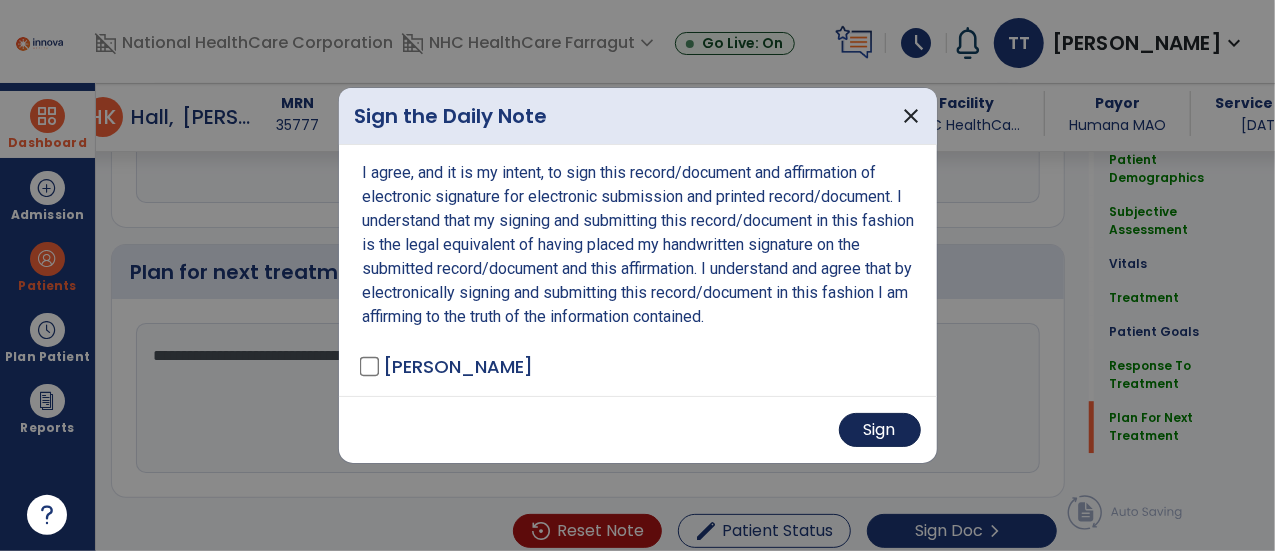 click on "Sign" at bounding box center [638, 429] 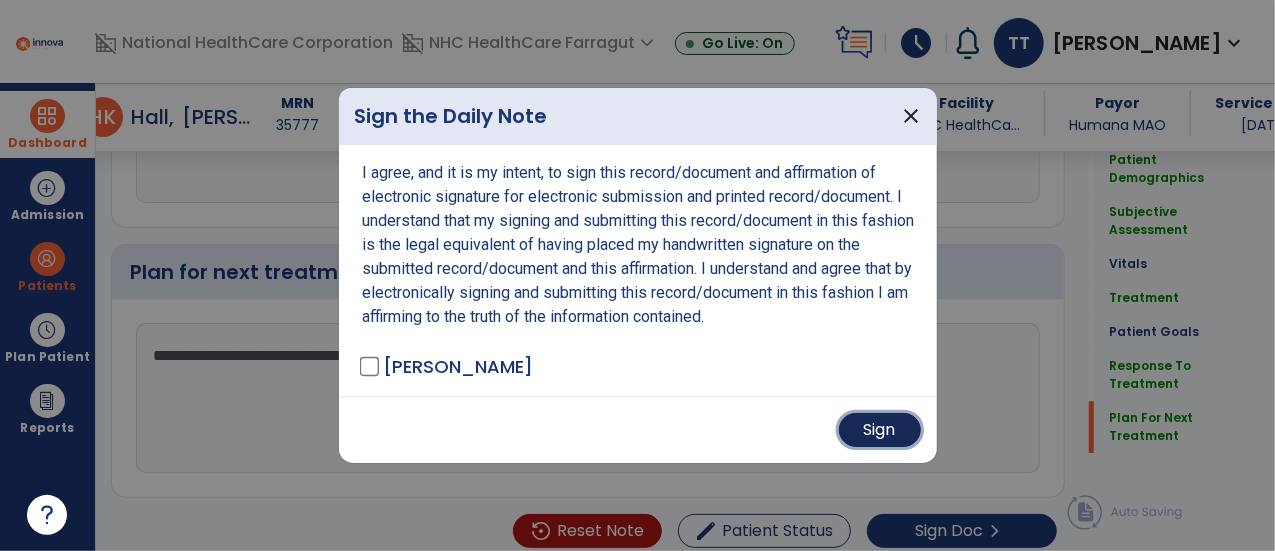 click on "Sign" at bounding box center [880, 430] 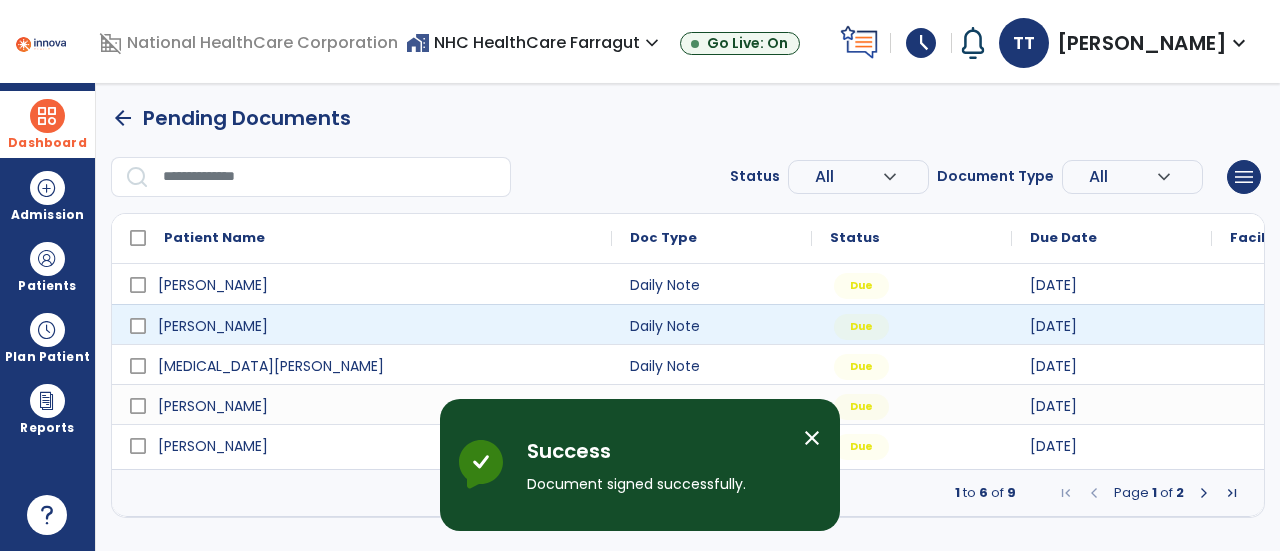 scroll, scrollTop: 0, scrollLeft: 0, axis: both 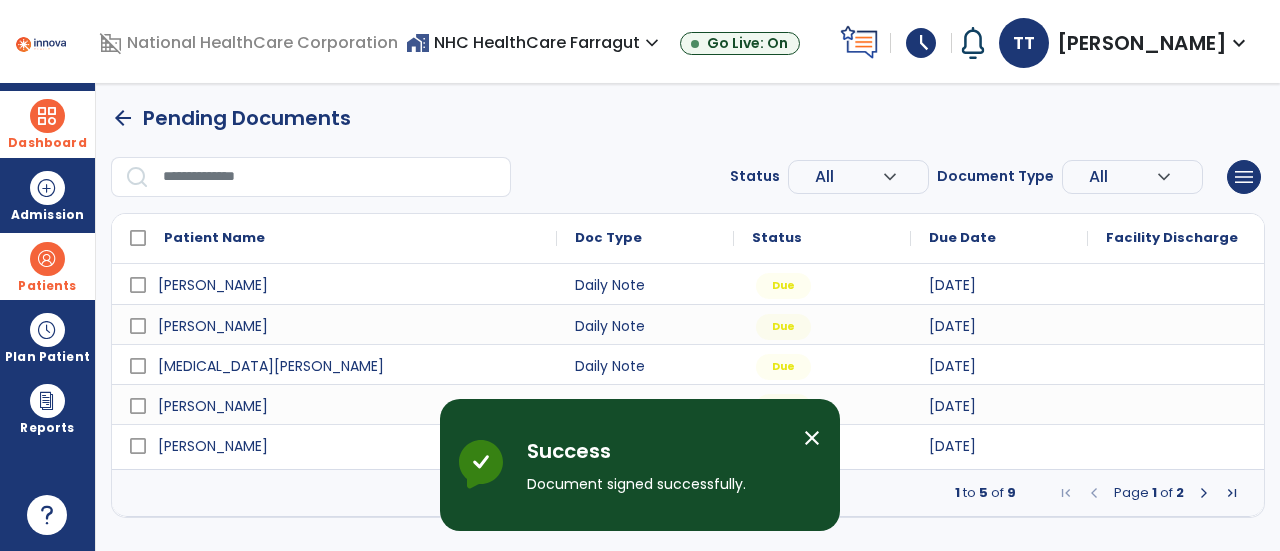 click on "Patients" at bounding box center (47, 286) 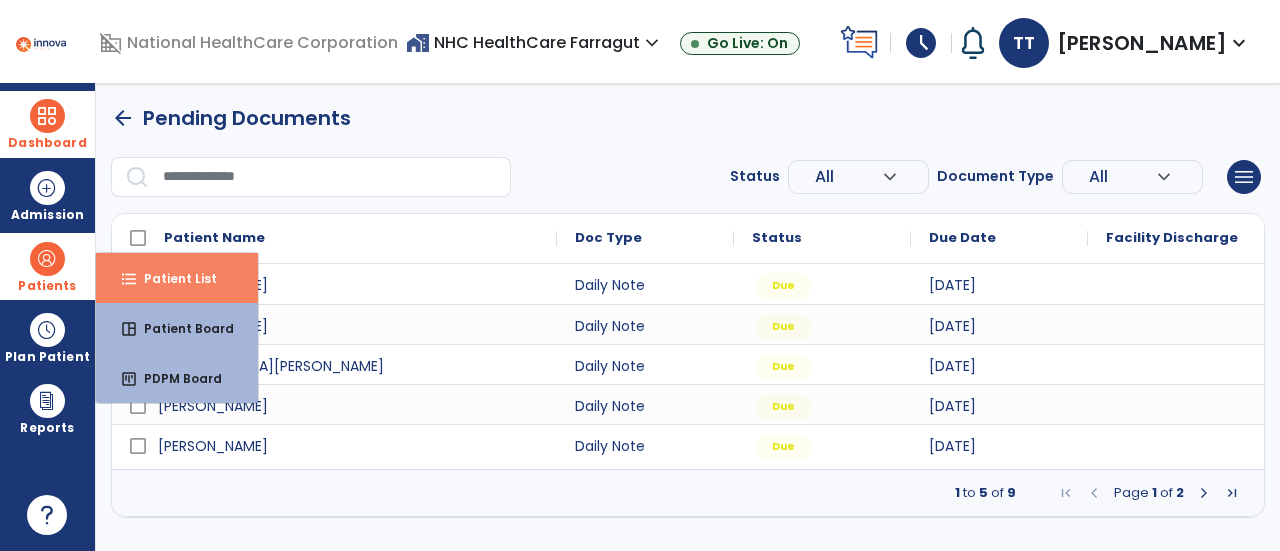 click on "format_list_bulleted  Patient List" at bounding box center (177, 278) 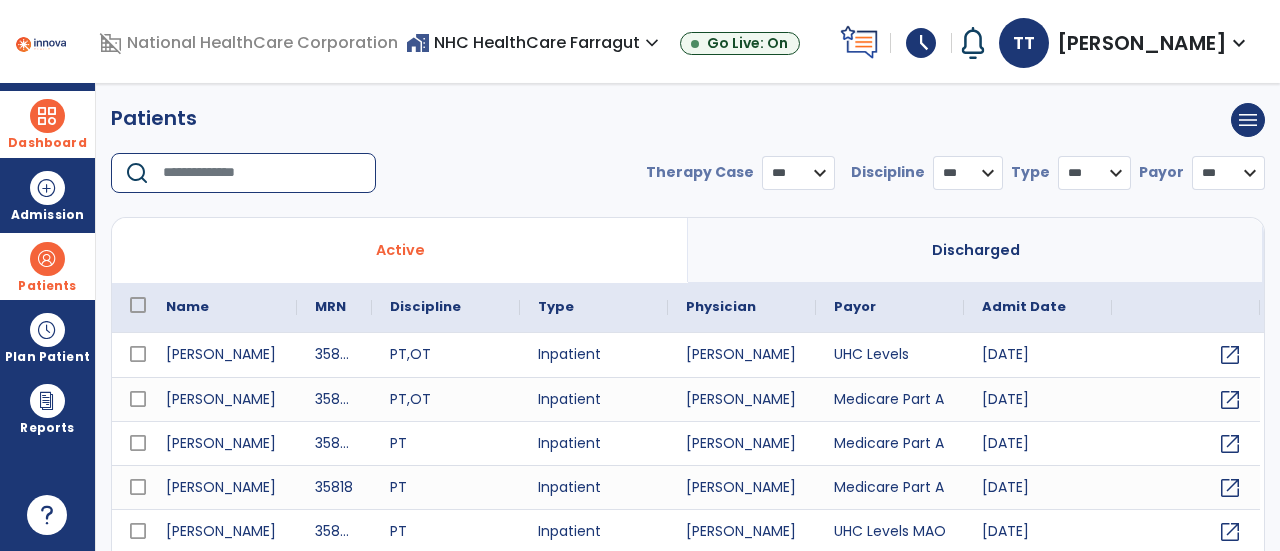 click at bounding box center (262, 173) 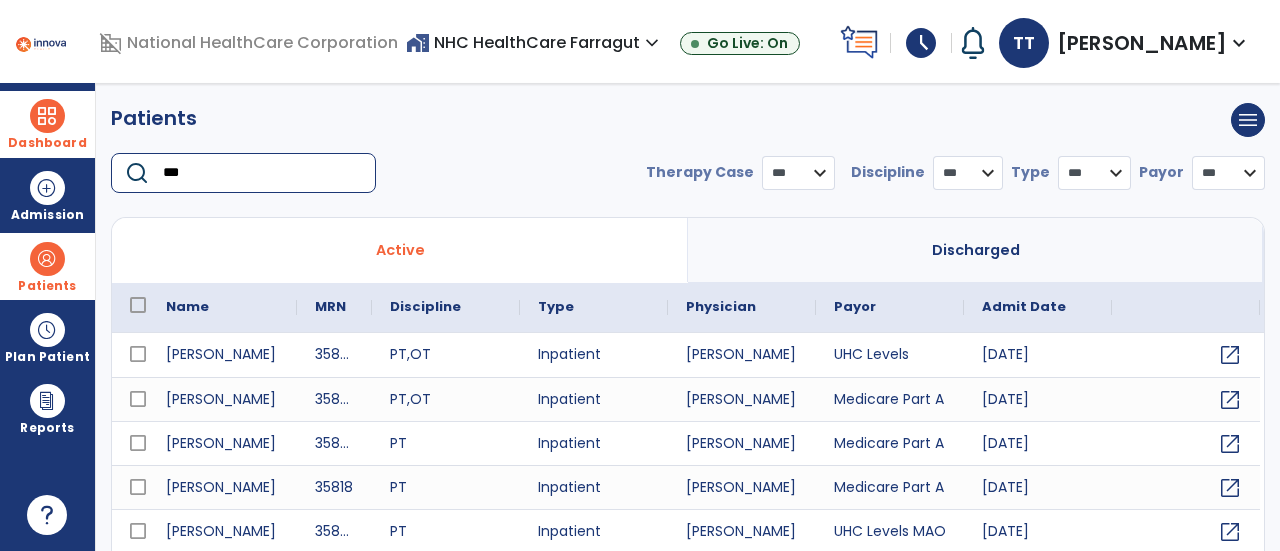 type on "****" 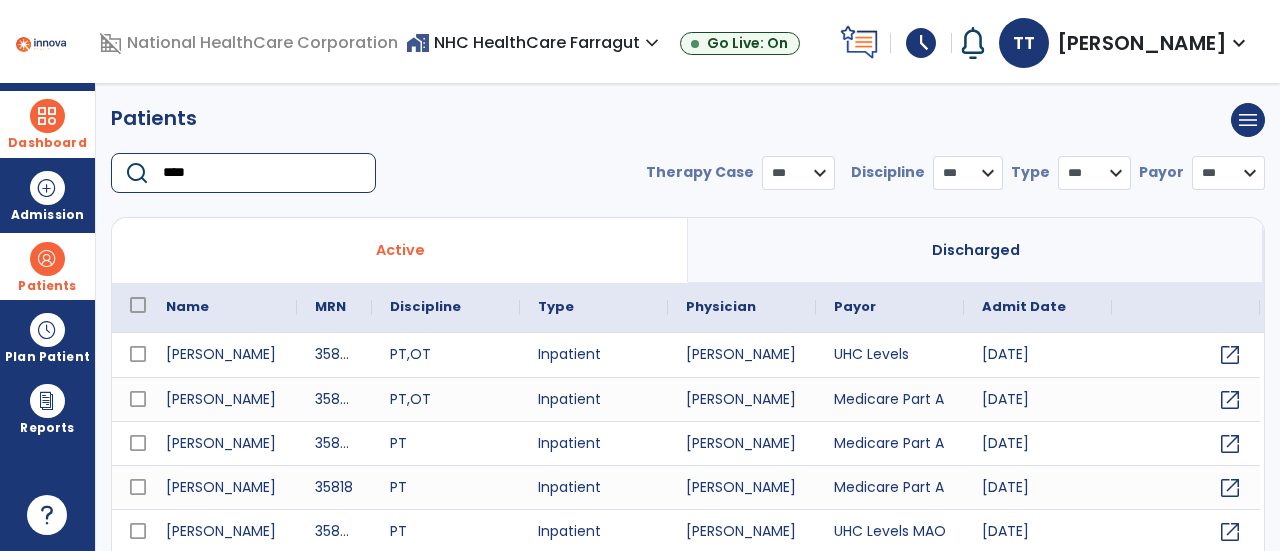 select on "***" 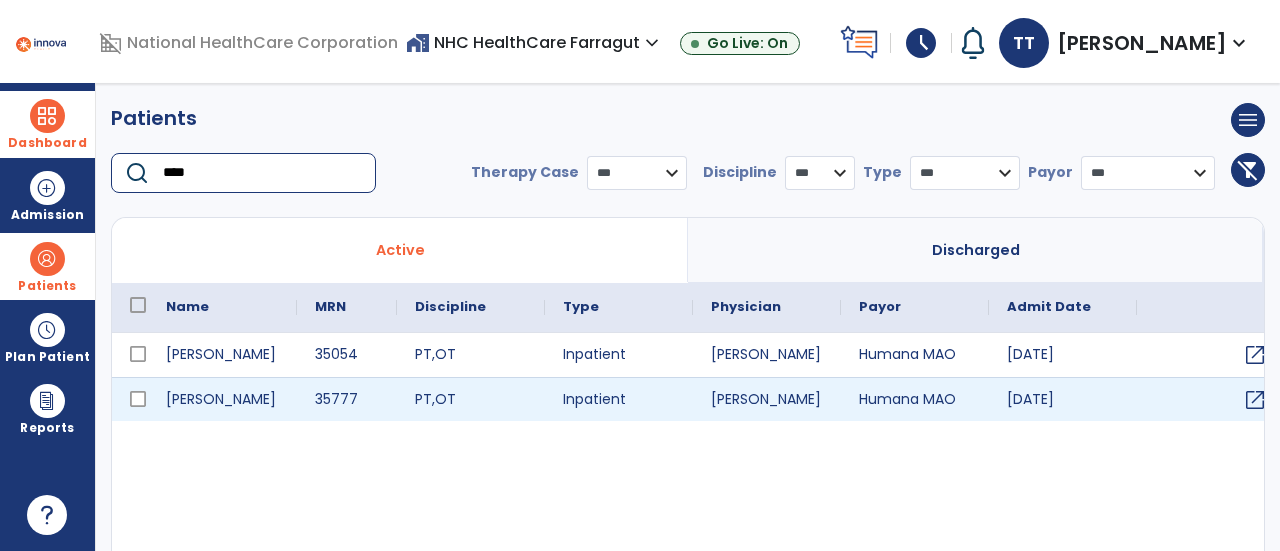 type on "****" 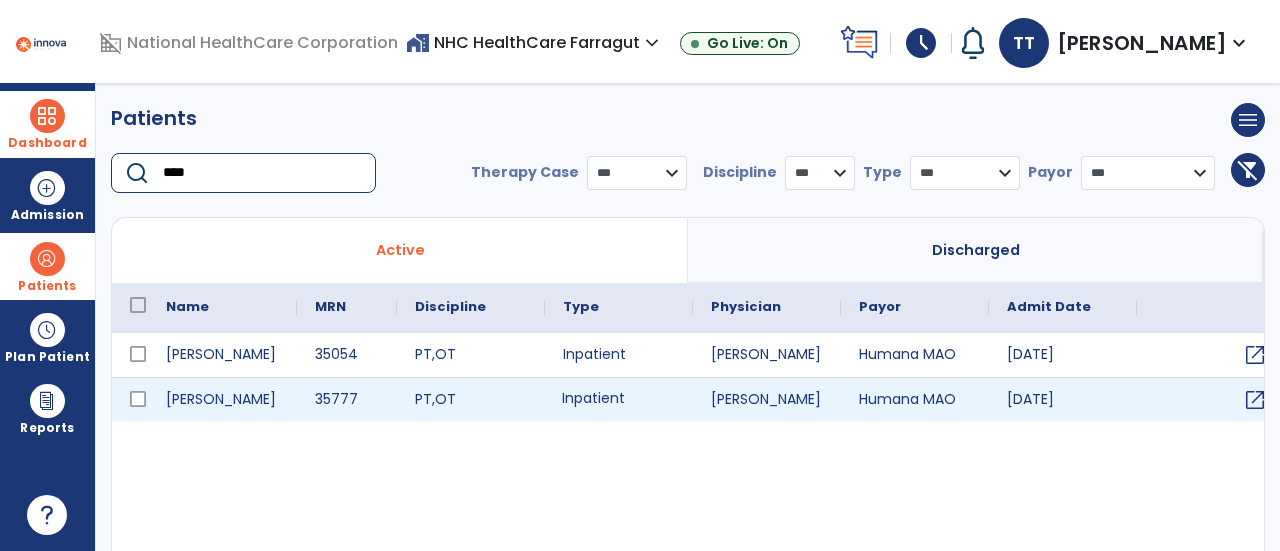 click on "Inpatient" at bounding box center (619, 399) 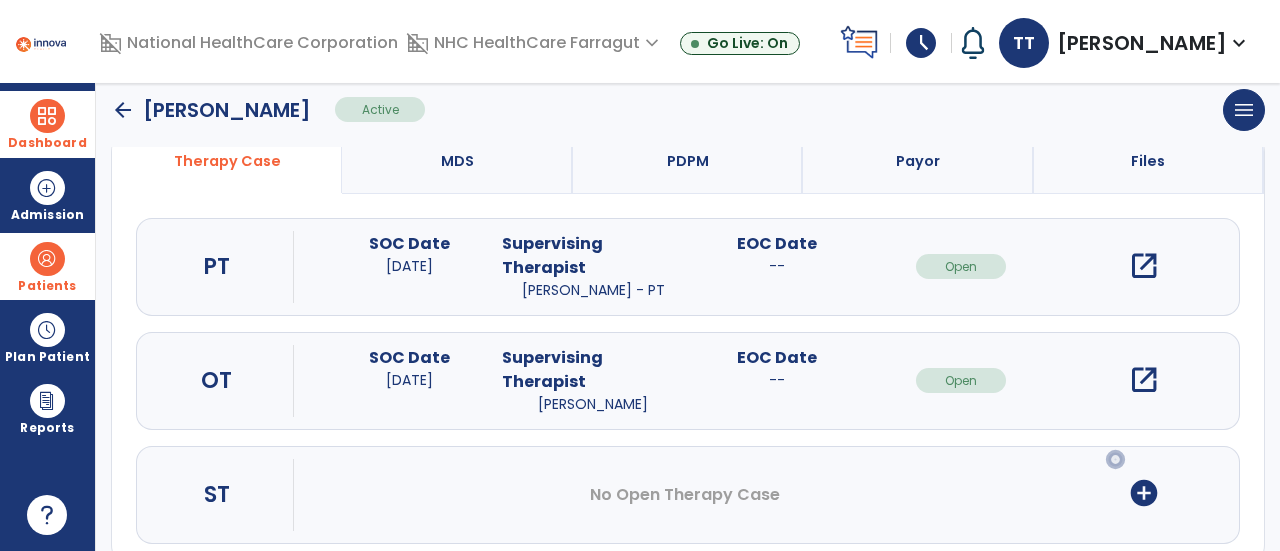 scroll, scrollTop: 200, scrollLeft: 0, axis: vertical 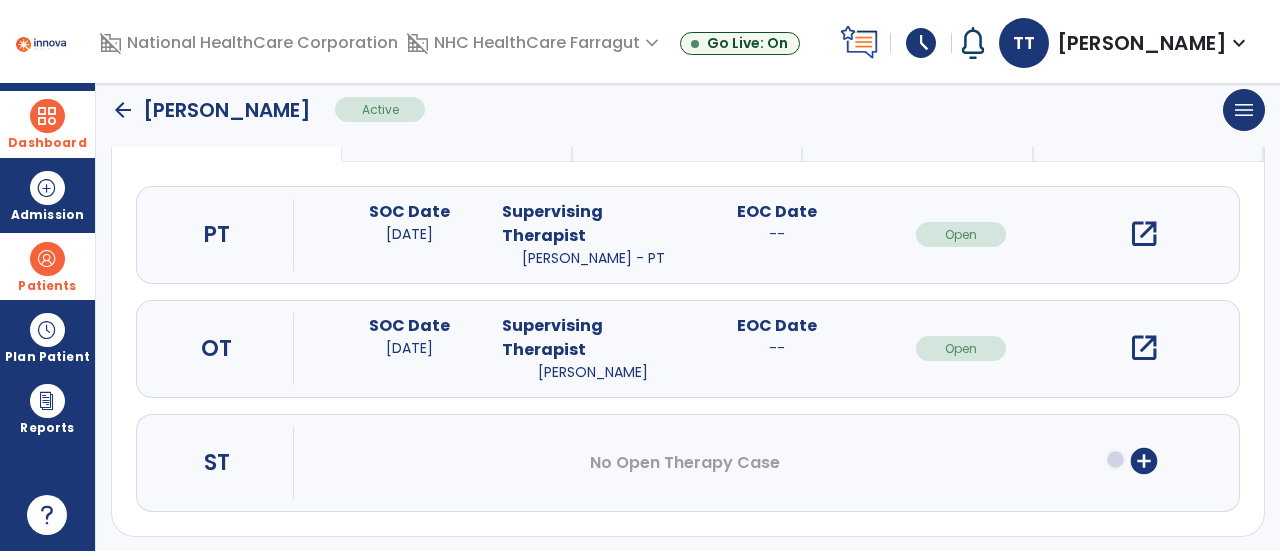 click on "open_in_new" at bounding box center [1144, 348] 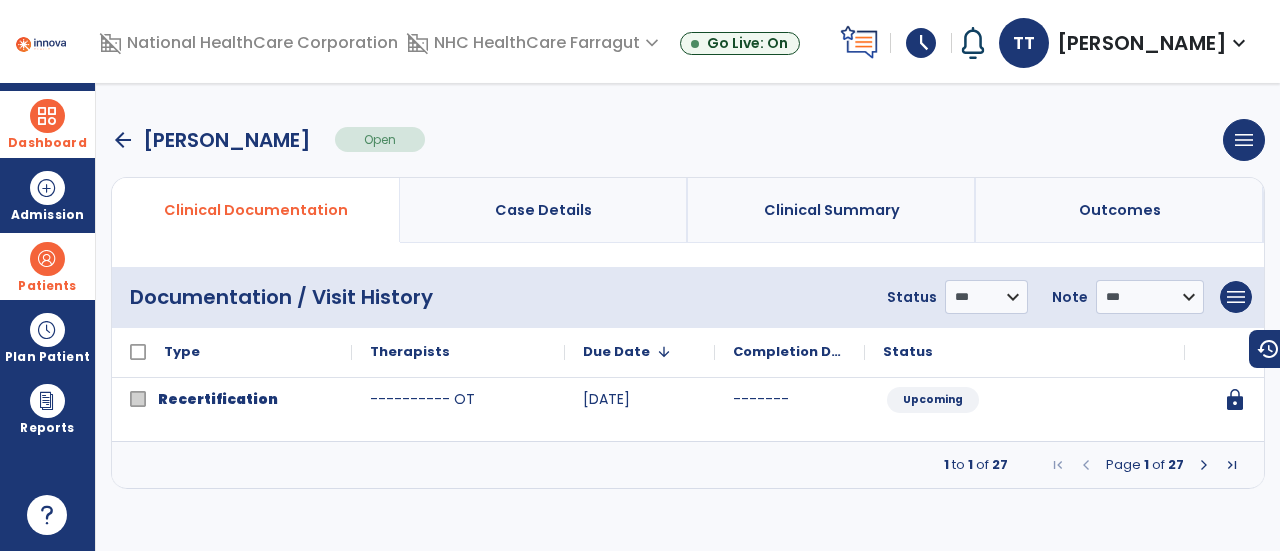 scroll, scrollTop: 0, scrollLeft: 0, axis: both 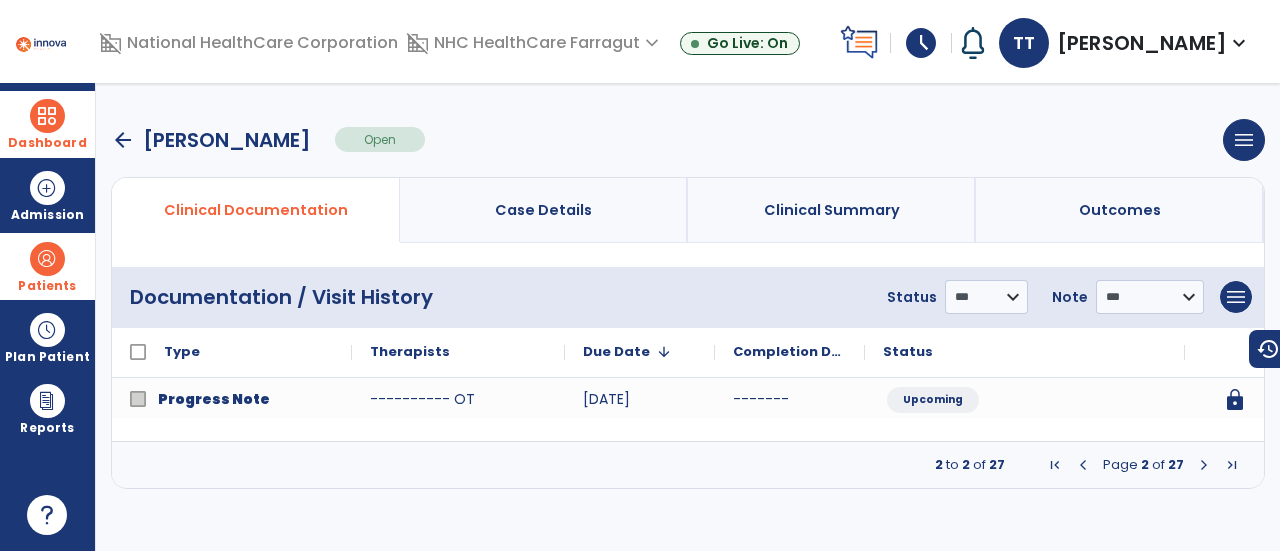 click at bounding box center (1204, 465) 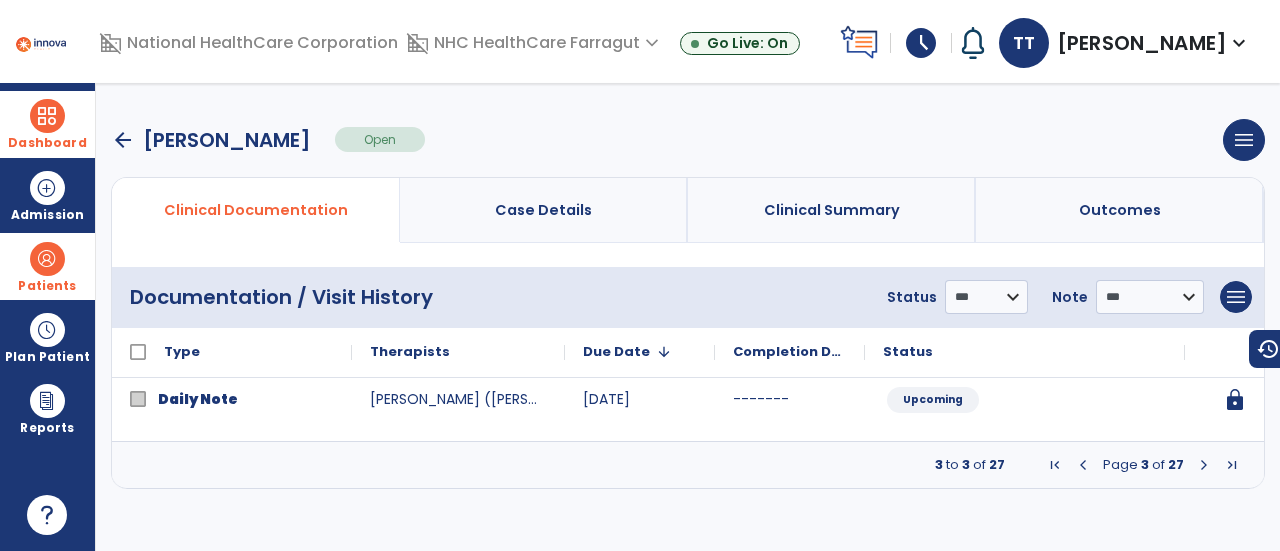 click at bounding box center [1204, 465] 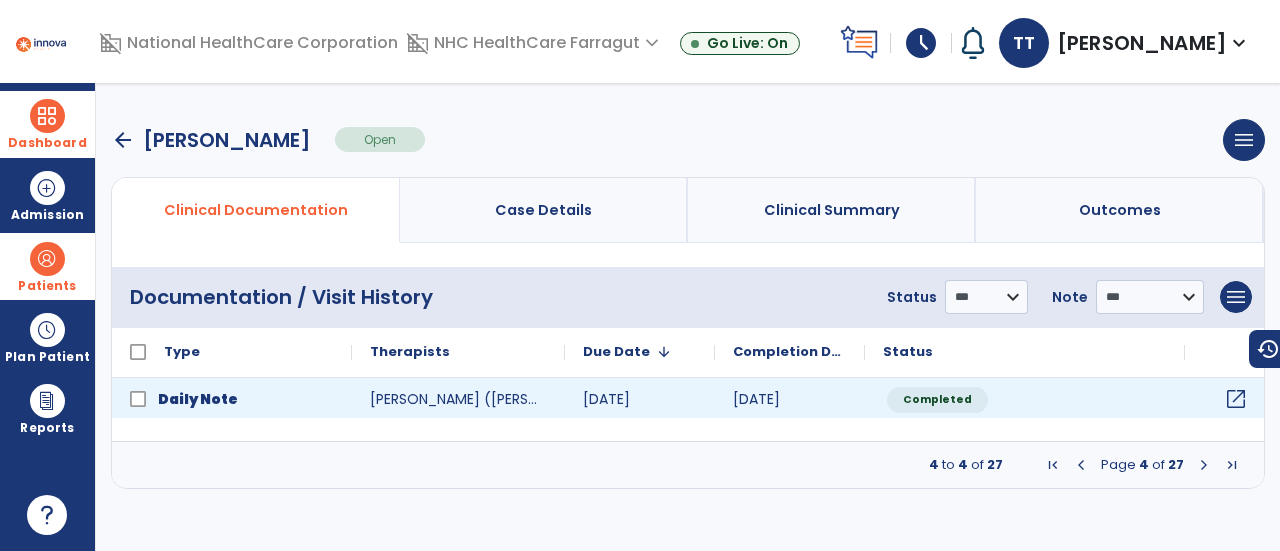 click on "open_in_new" 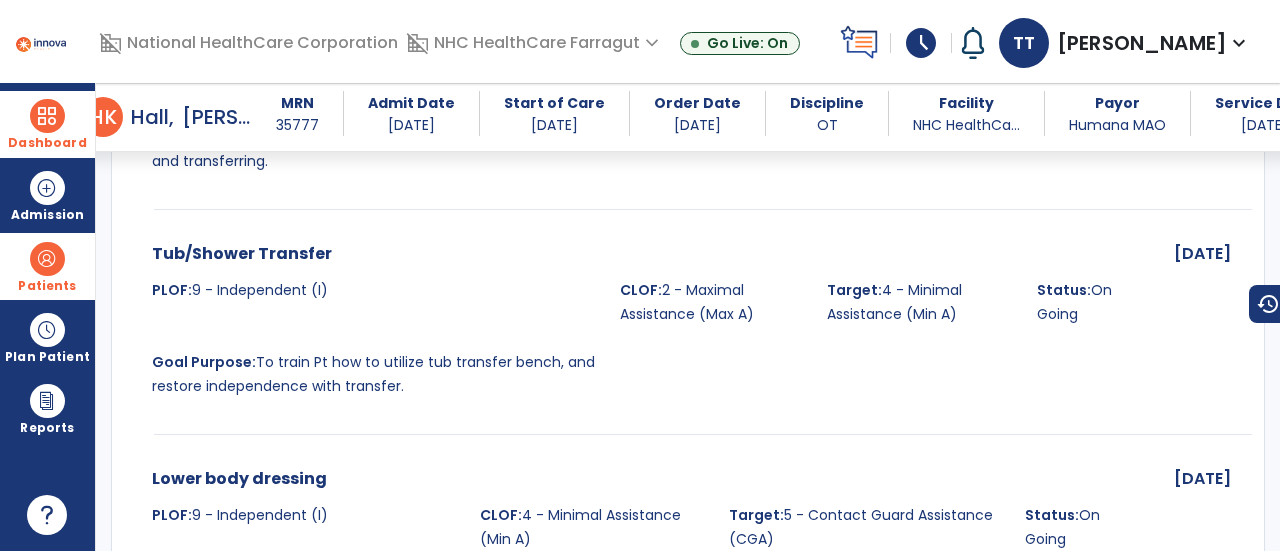 scroll, scrollTop: 3000, scrollLeft: 0, axis: vertical 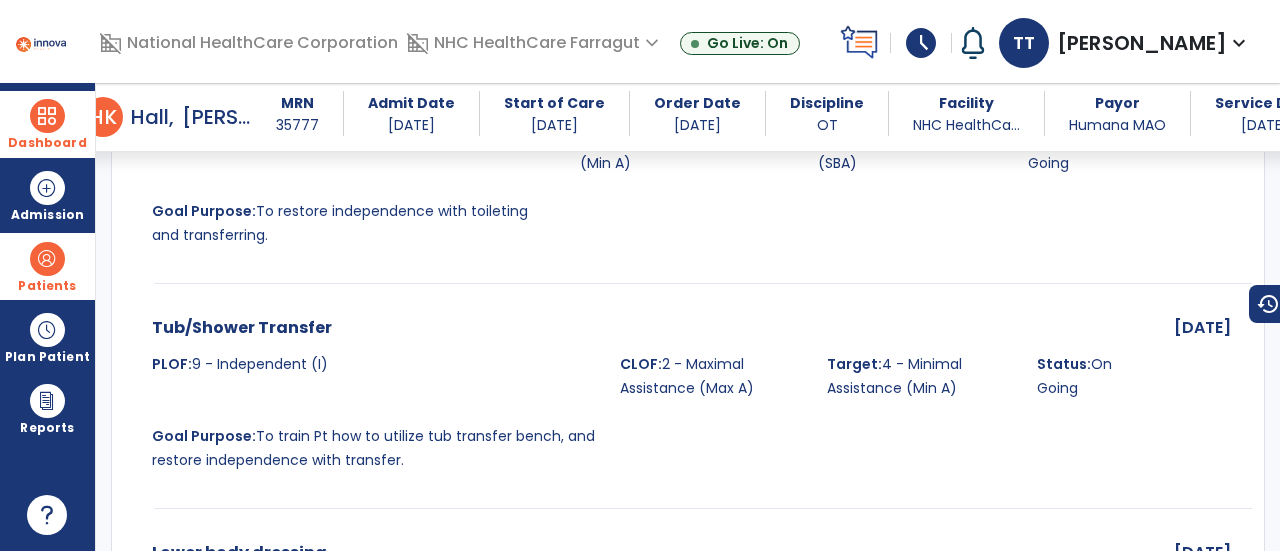 drag, startPoint x: 64, startPoint y: 119, endPoint x: 132, endPoint y: 127, distance: 68.46897 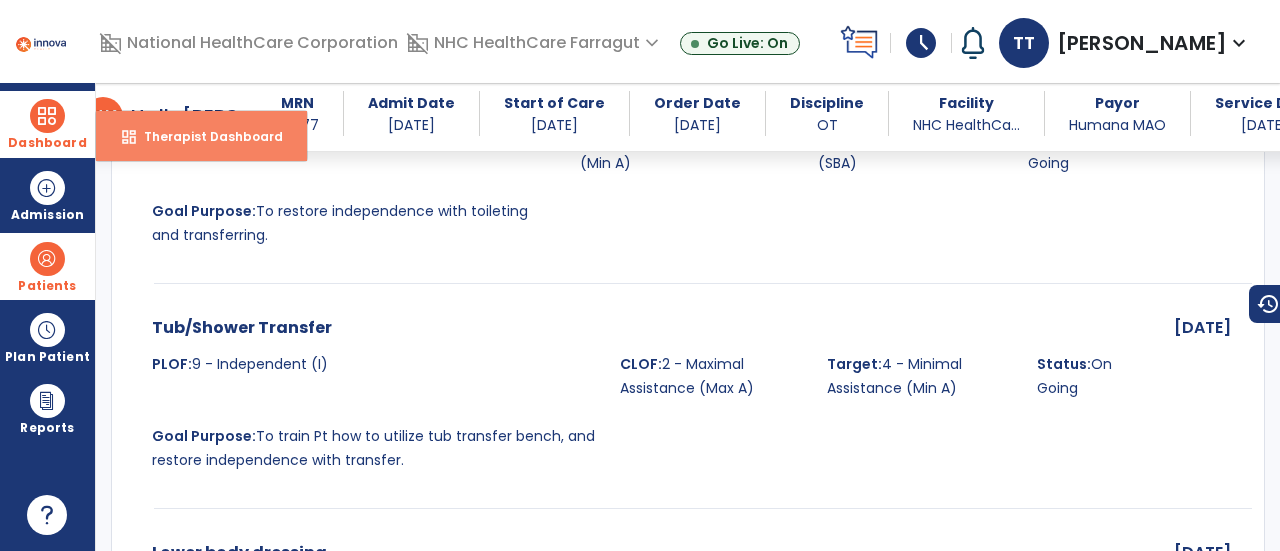 click on "dashboard  Therapist Dashboard" at bounding box center (201, 136) 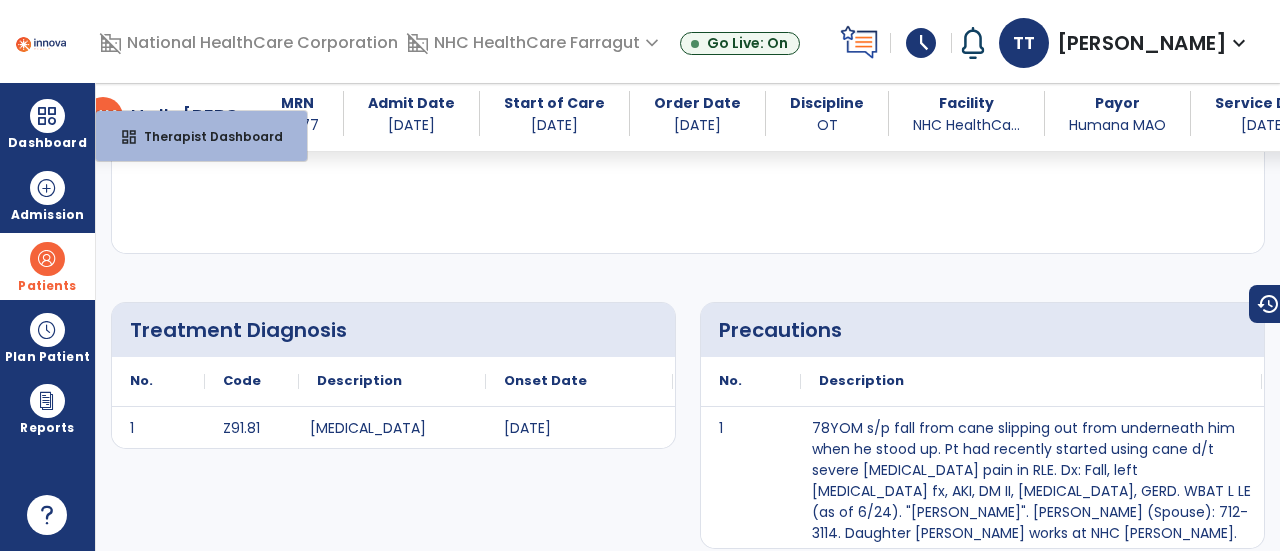 select on "****" 